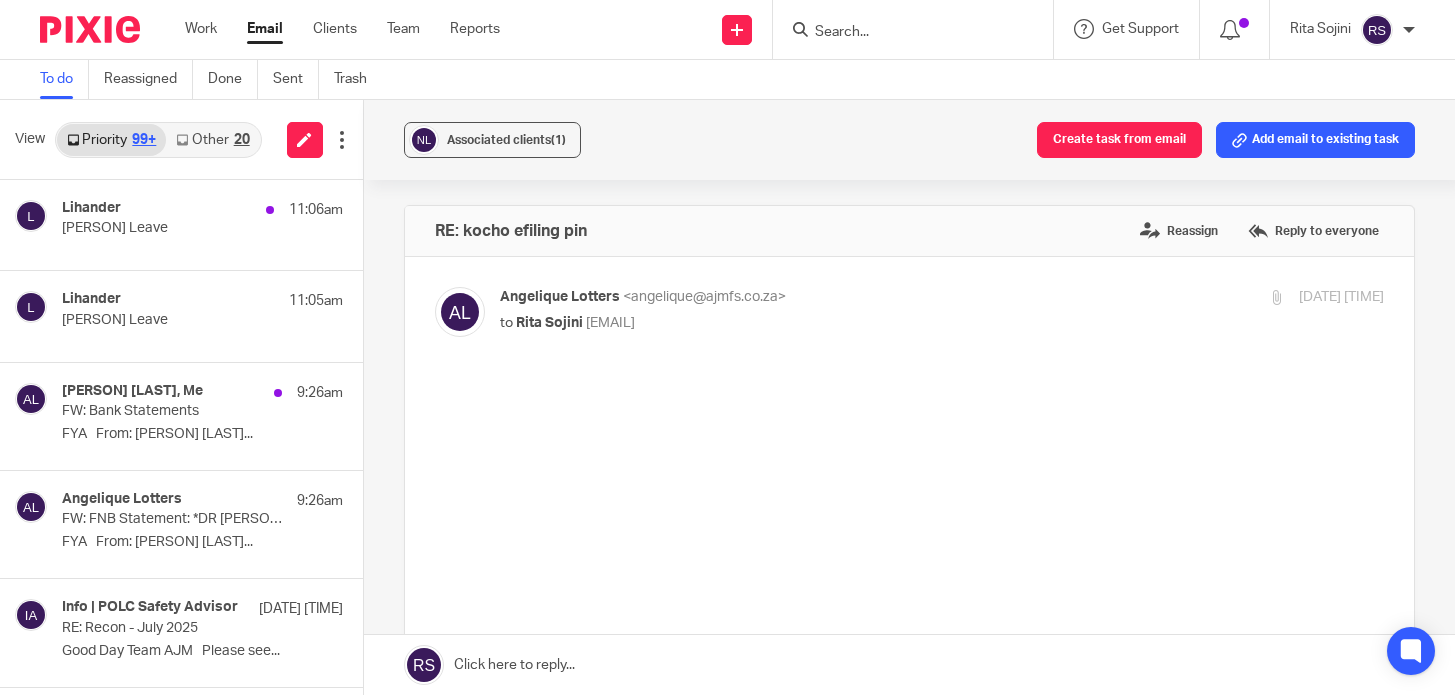 scroll, scrollTop: 0, scrollLeft: 0, axis: both 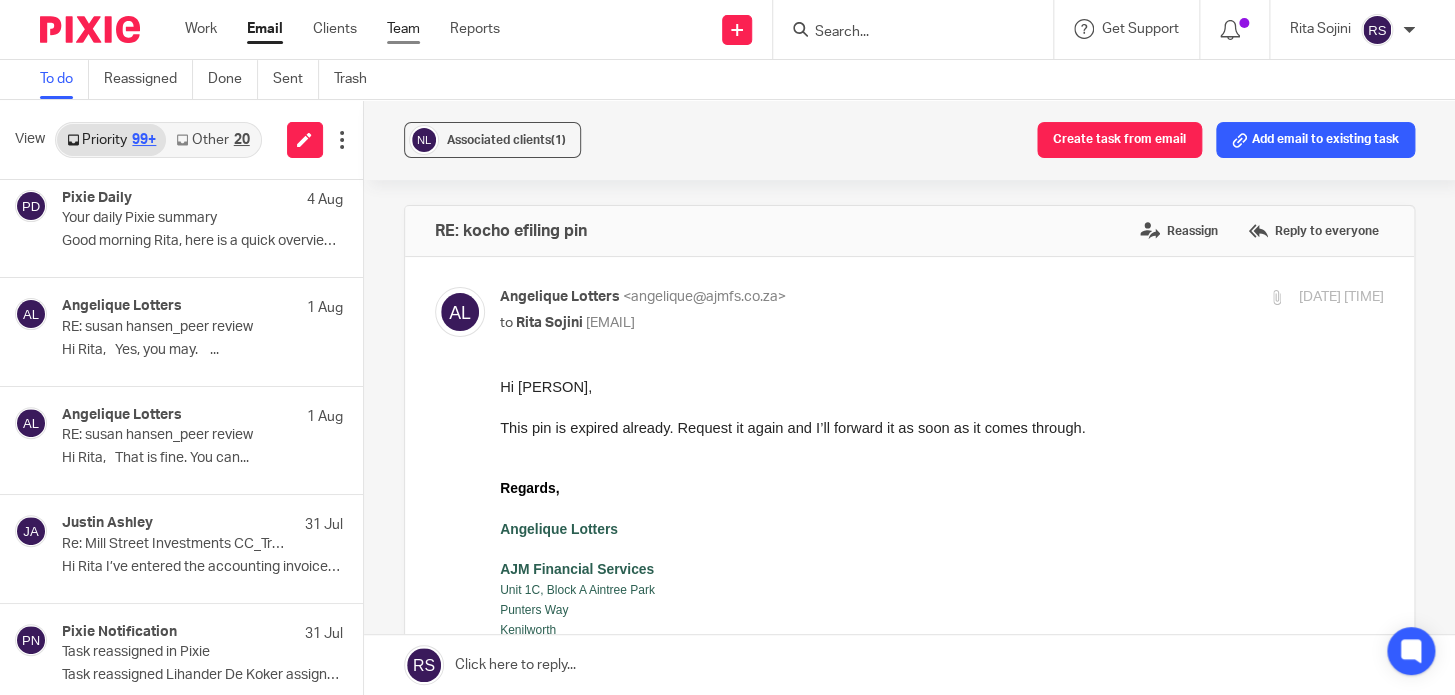 click on "Team" at bounding box center (403, 29) 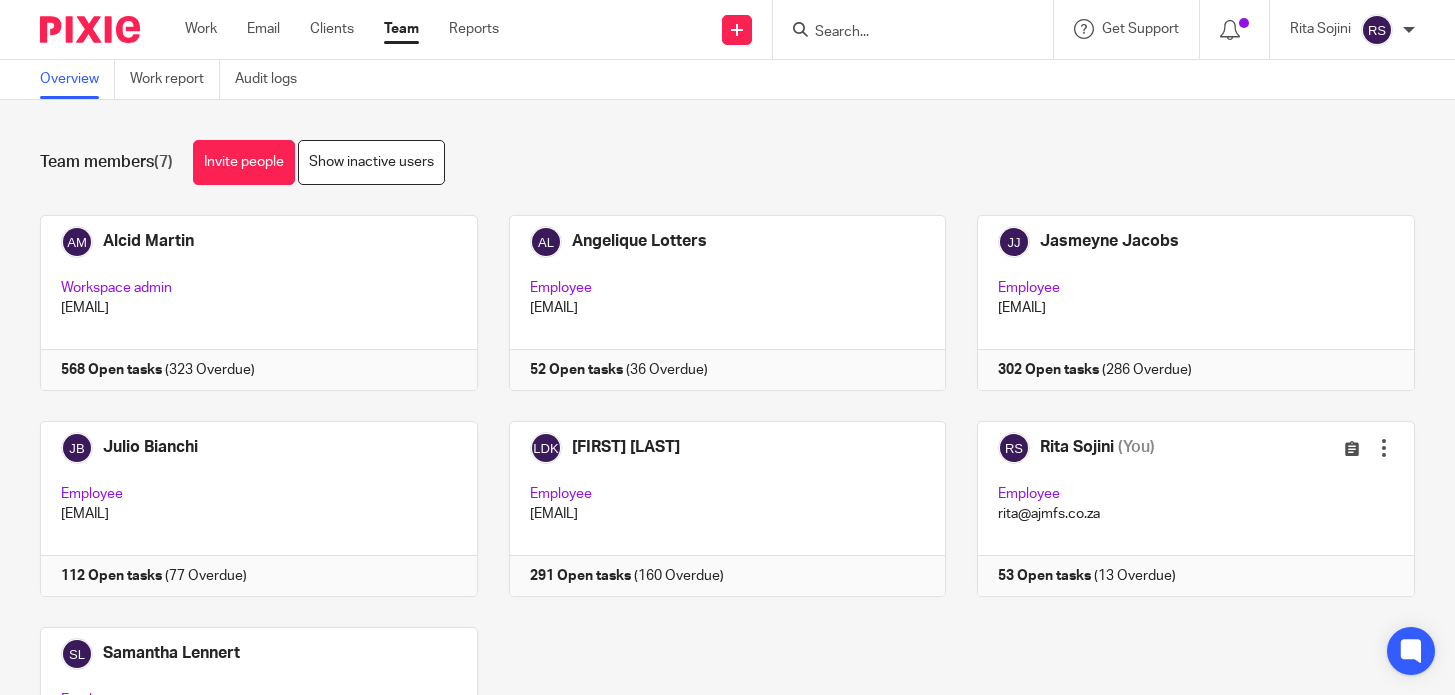 scroll, scrollTop: 0, scrollLeft: 0, axis: both 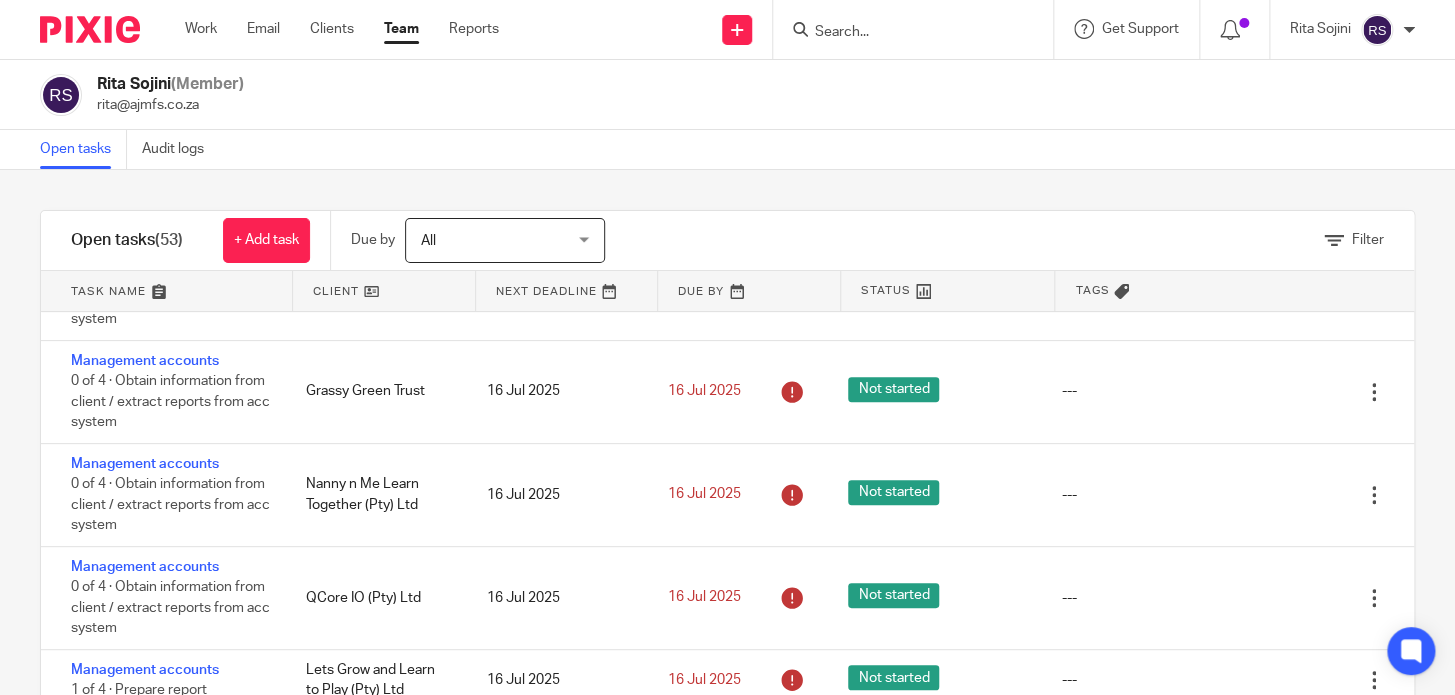 click at bounding box center (166, 291) 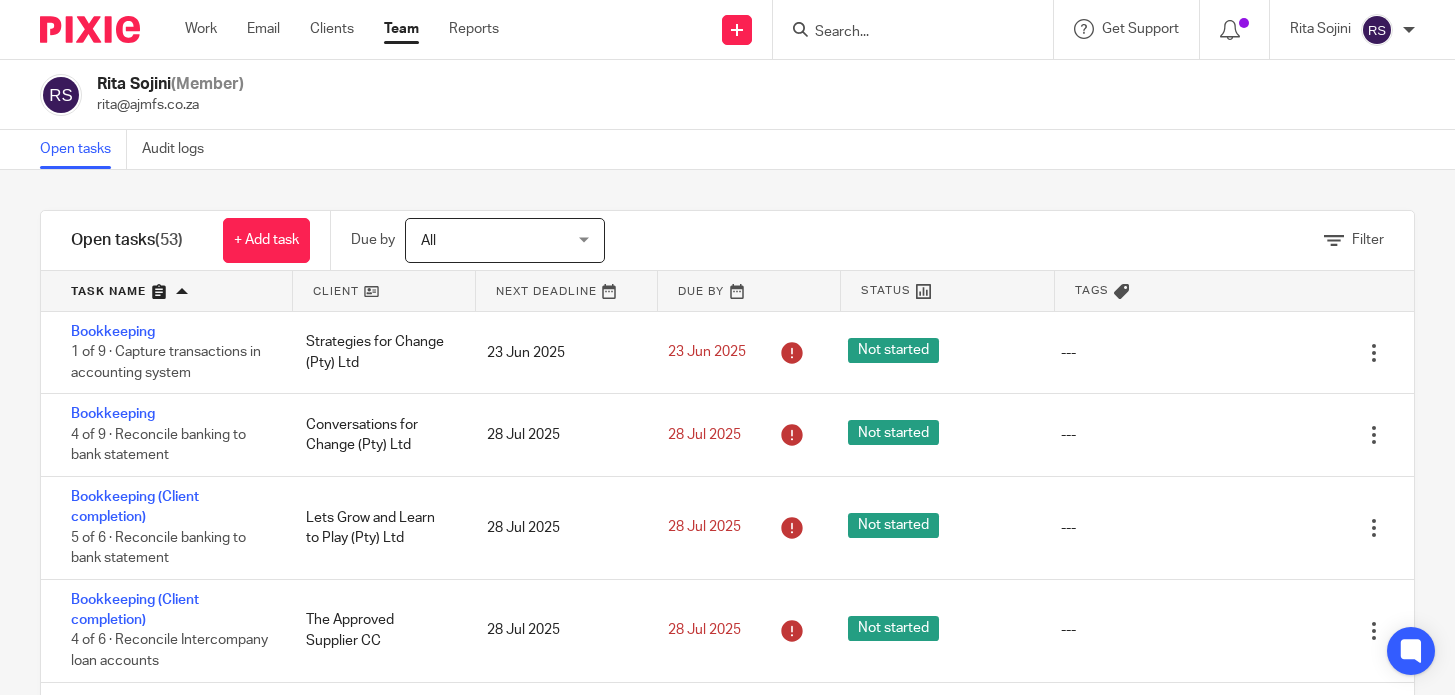 scroll, scrollTop: 0, scrollLeft: 0, axis: both 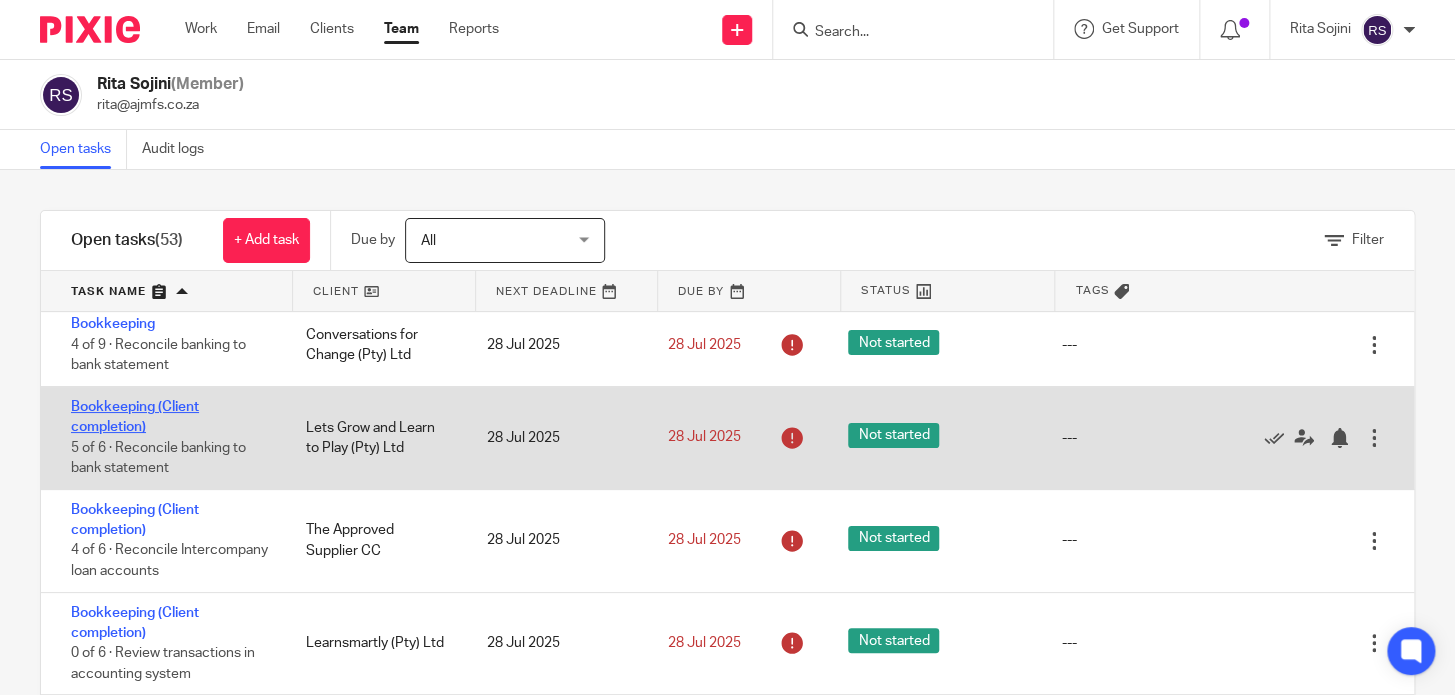 click on "Bookkeeping  (Client completion)" at bounding box center (135, 417) 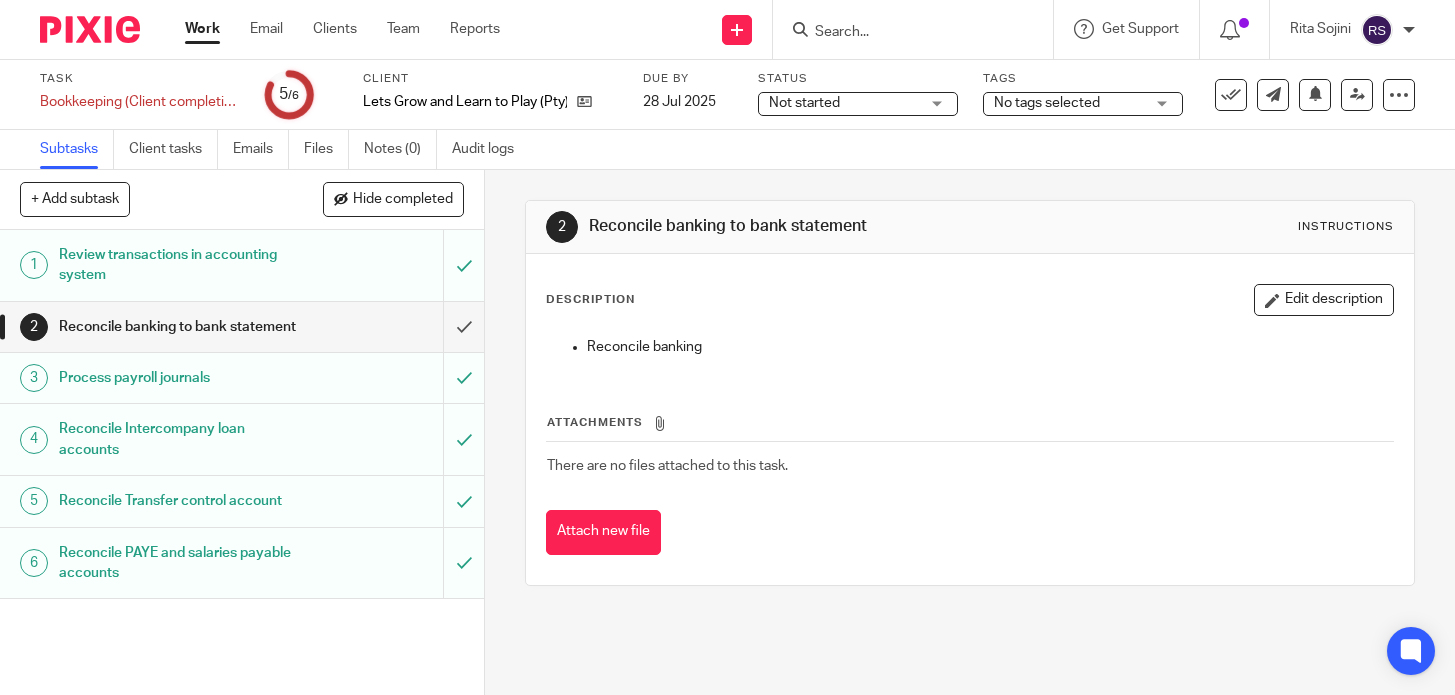 scroll, scrollTop: 0, scrollLeft: 0, axis: both 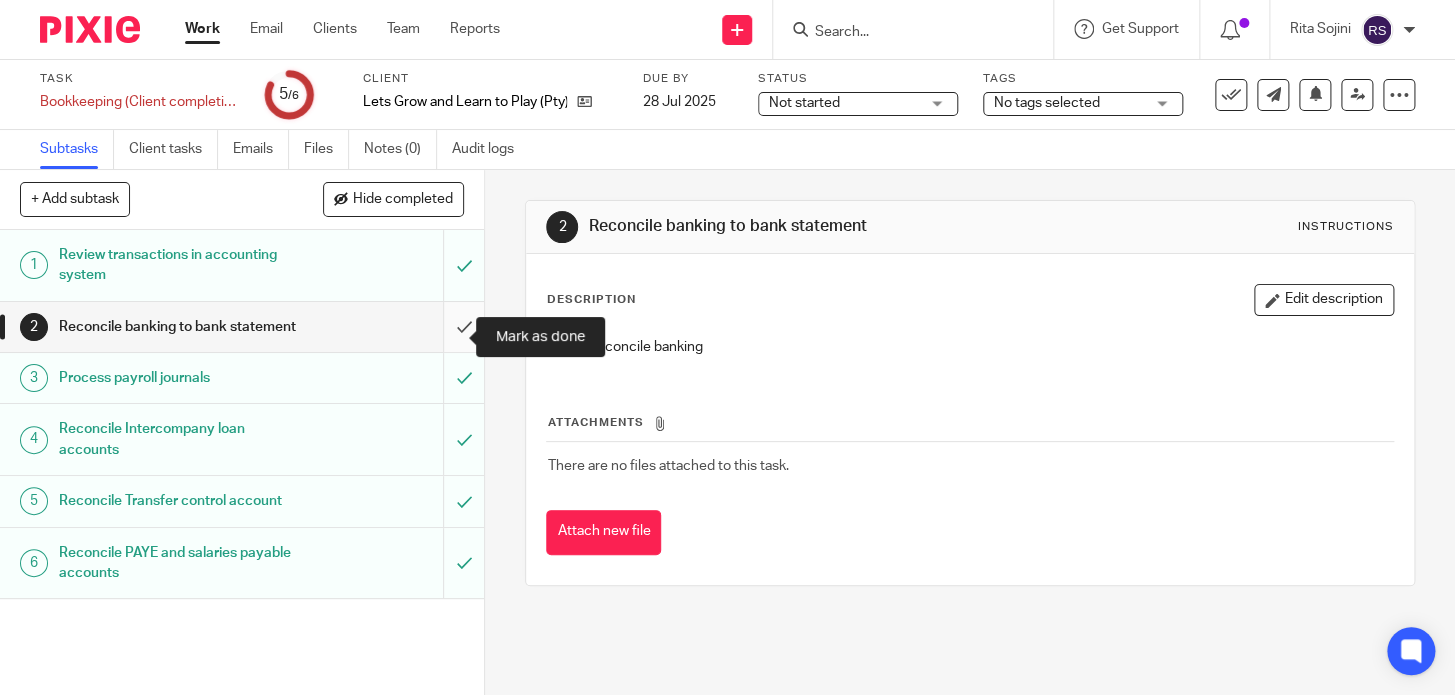 click at bounding box center (242, 327) 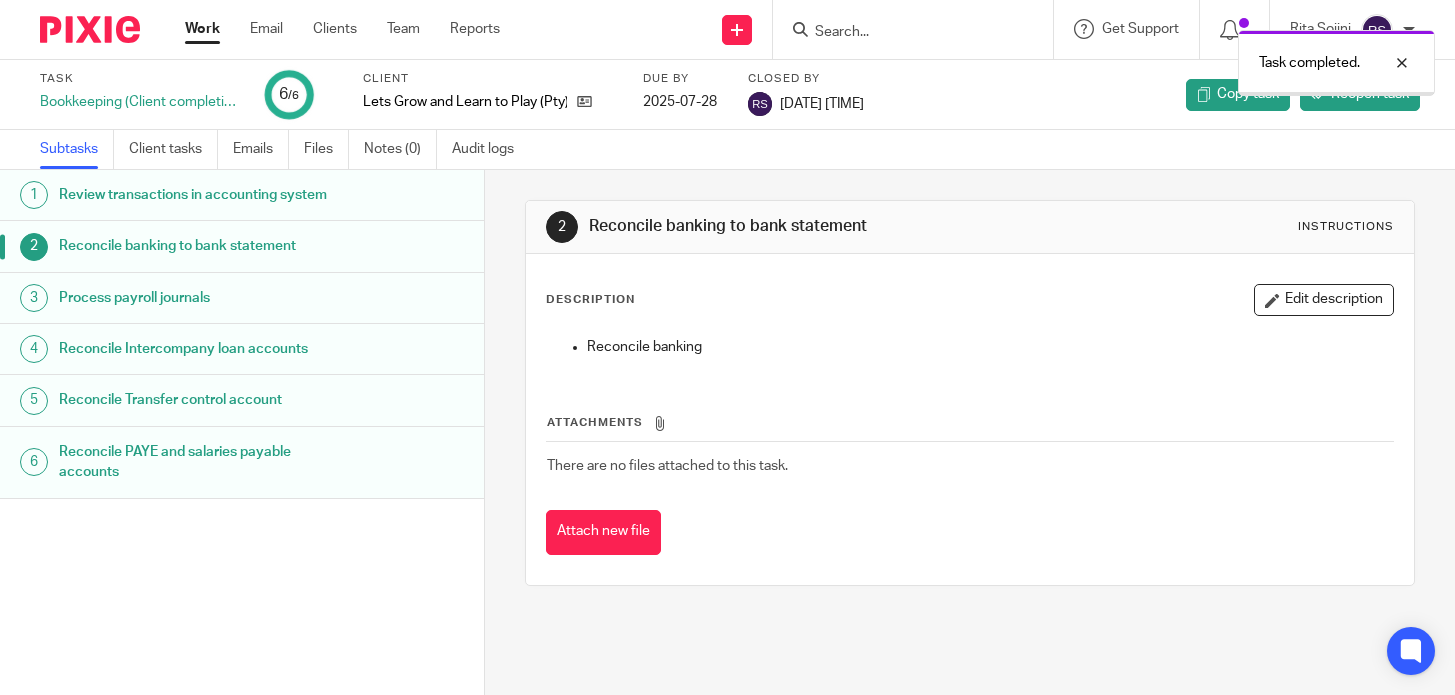scroll, scrollTop: 0, scrollLeft: 0, axis: both 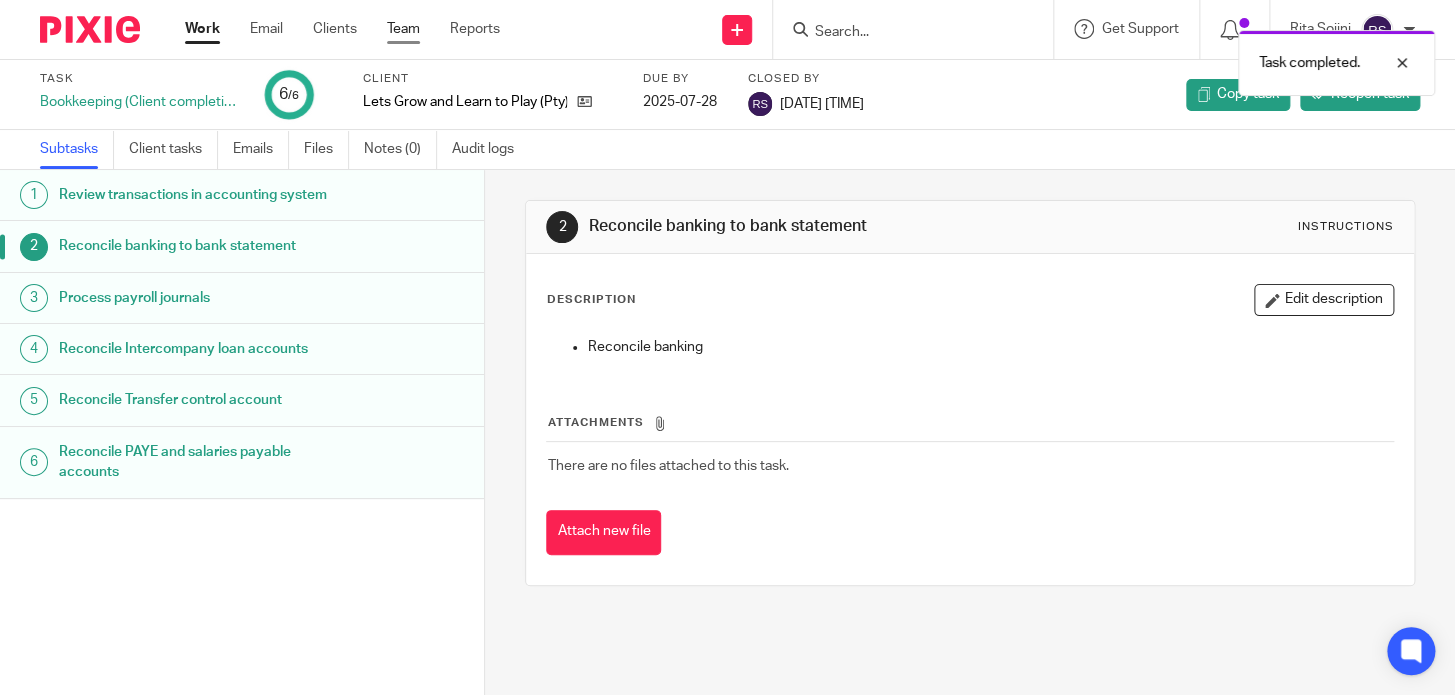 click on "Team" at bounding box center [403, 29] 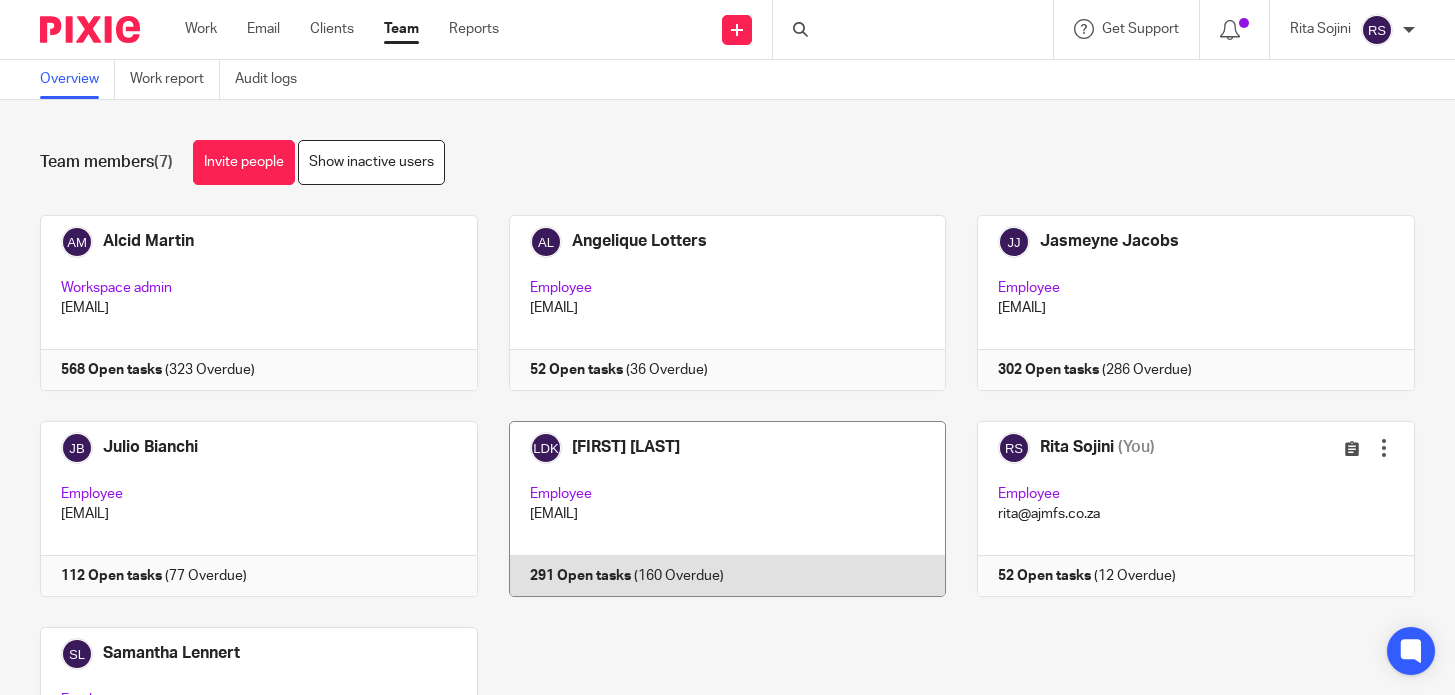 scroll, scrollTop: 0, scrollLeft: 0, axis: both 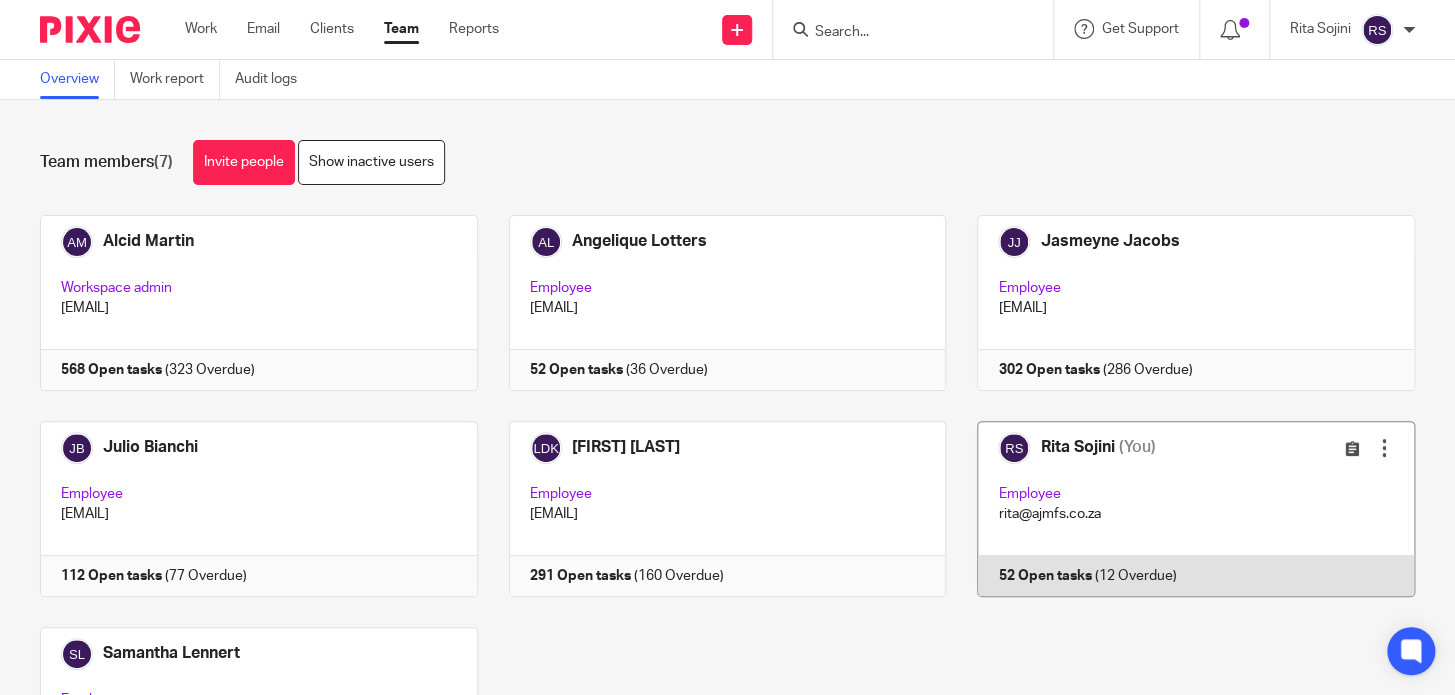 click at bounding box center [1180, 509] 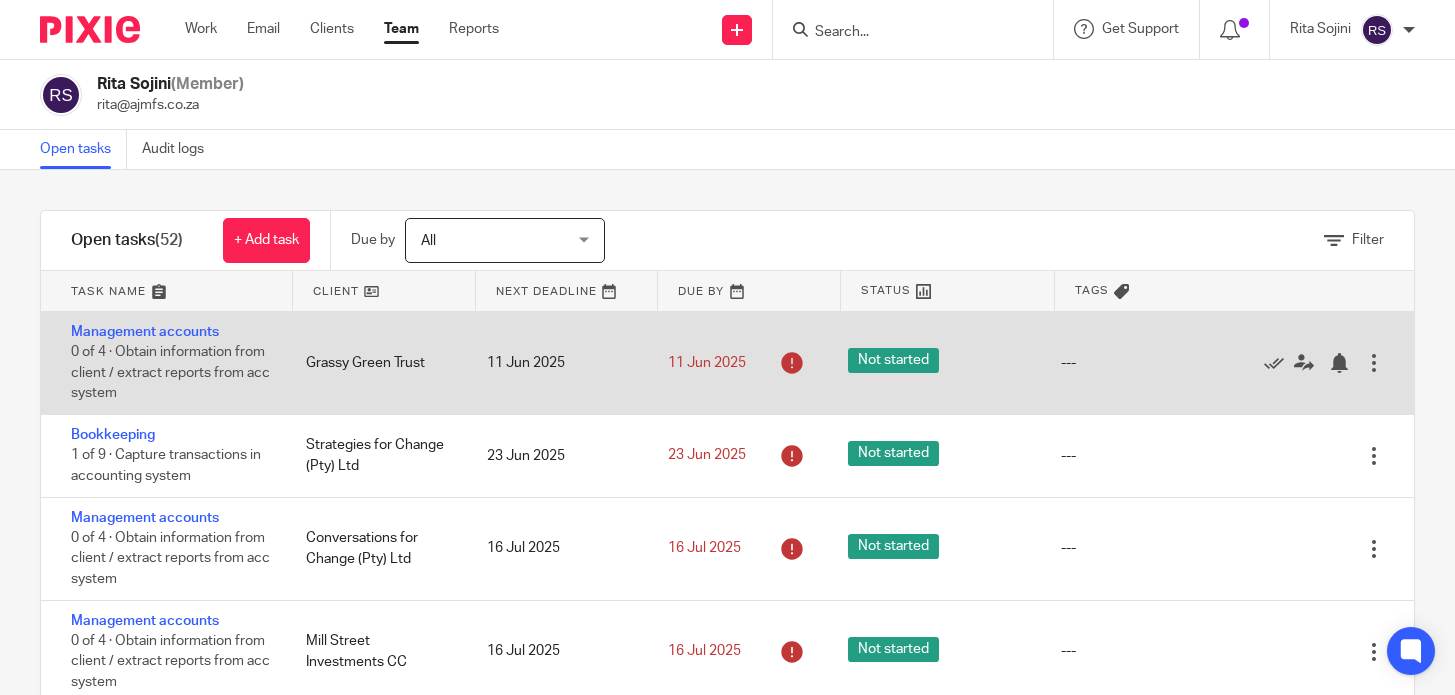 scroll, scrollTop: 0, scrollLeft: 0, axis: both 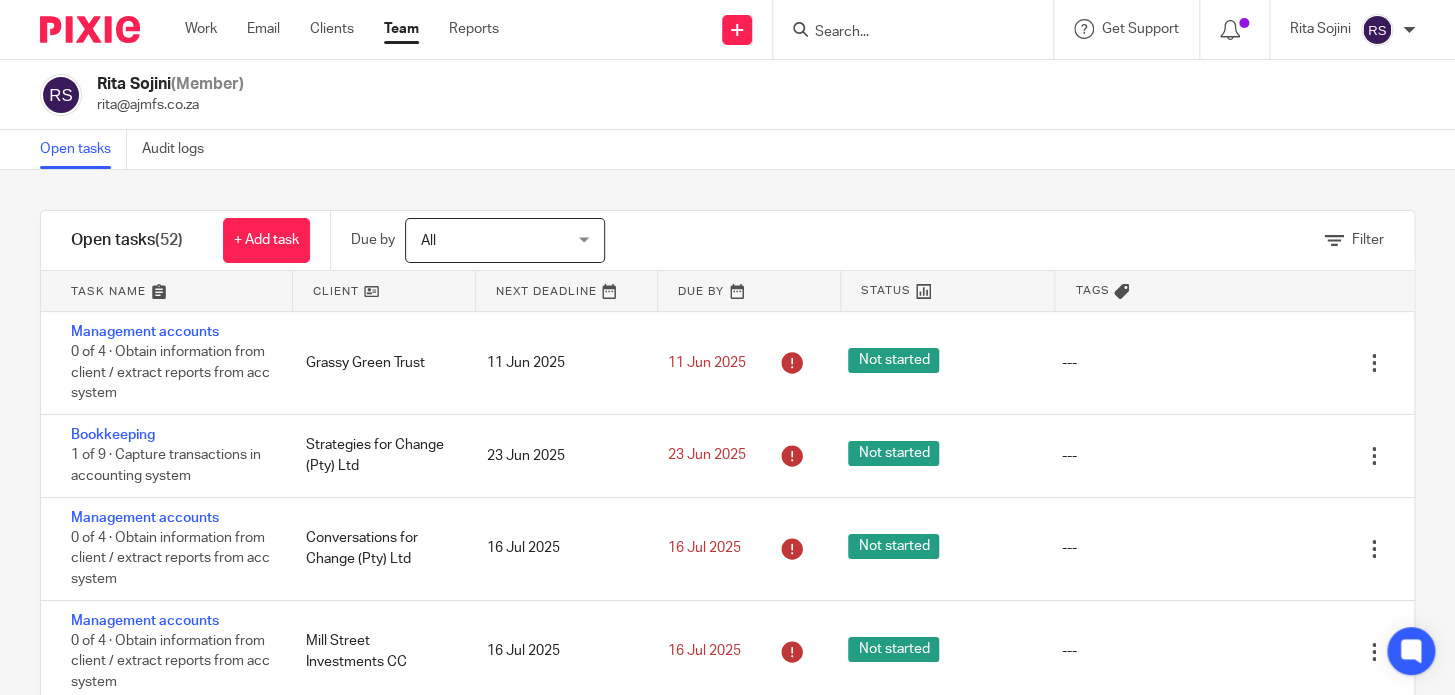 click at bounding box center (166, 291) 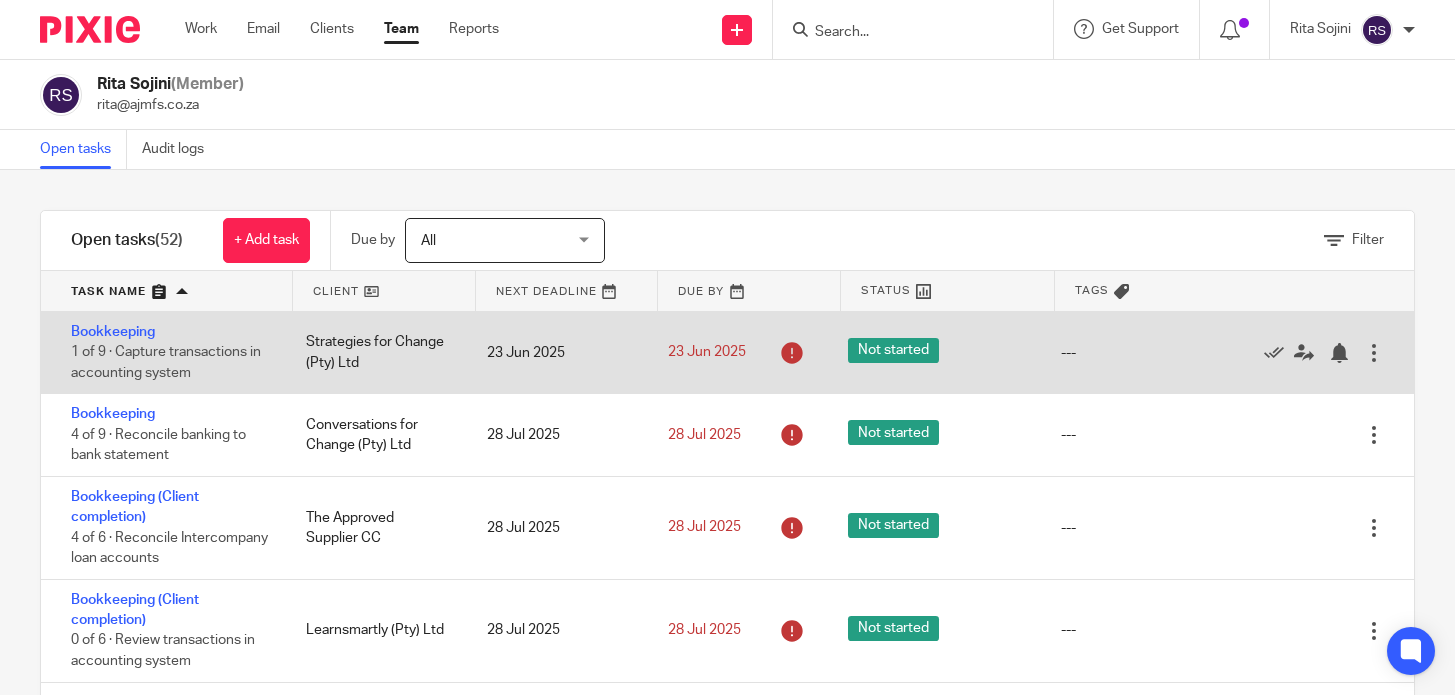 scroll, scrollTop: 0, scrollLeft: 0, axis: both 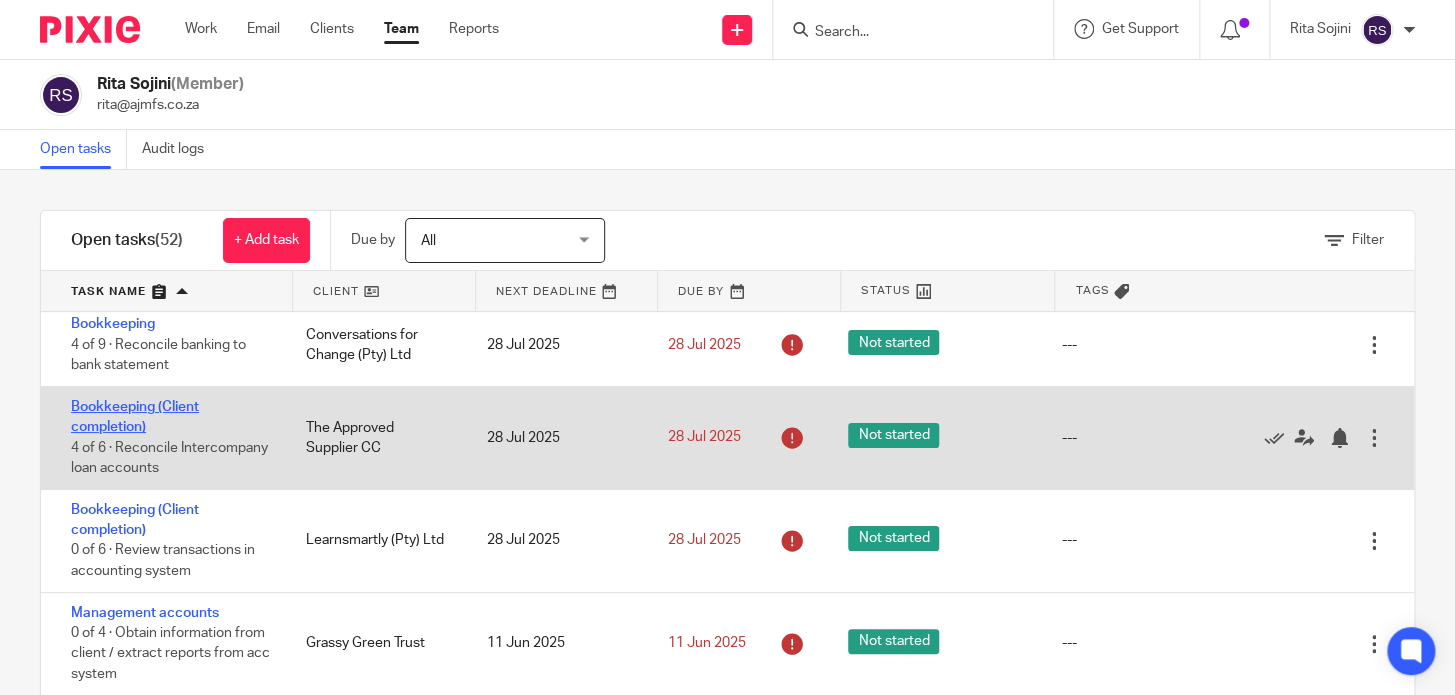 click on "Bookkeeping  (Client completion)" at bounding box center (135, 417) 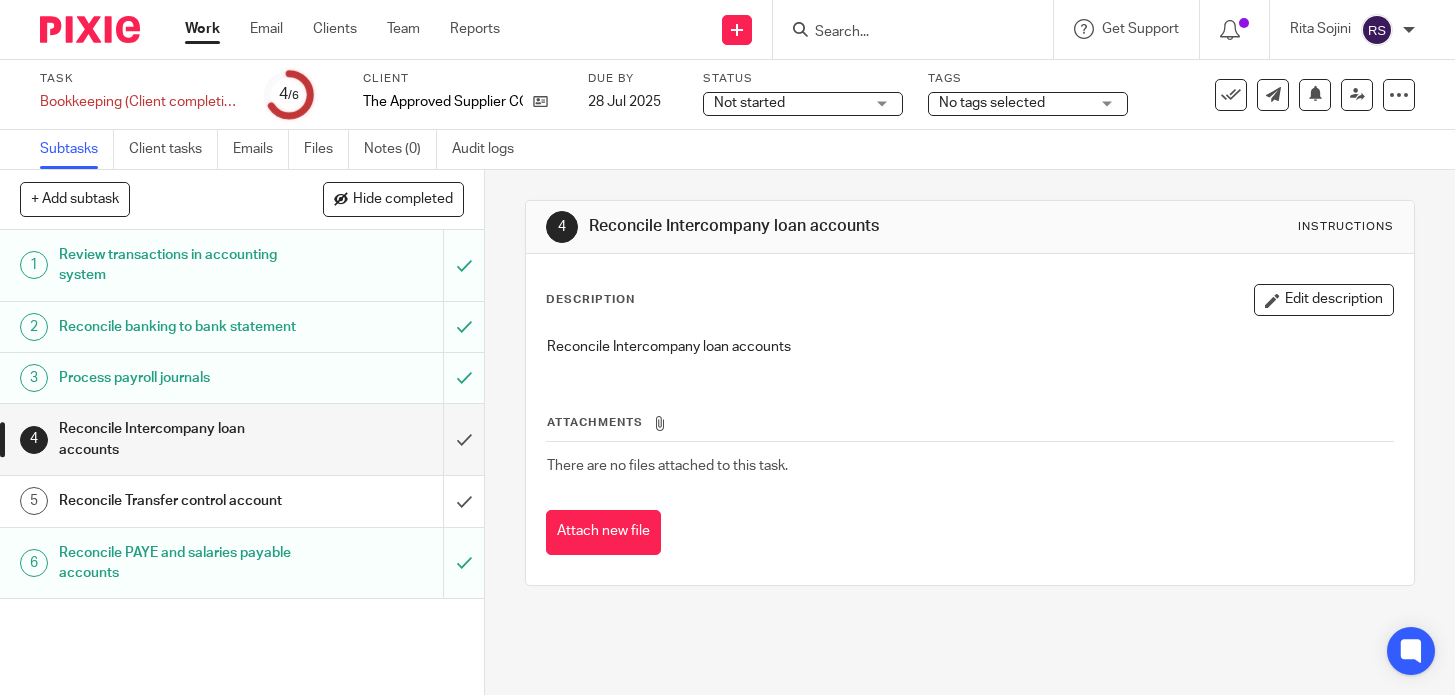 scroll, scrollTop: 0, scrollLeft: 0, axis: both 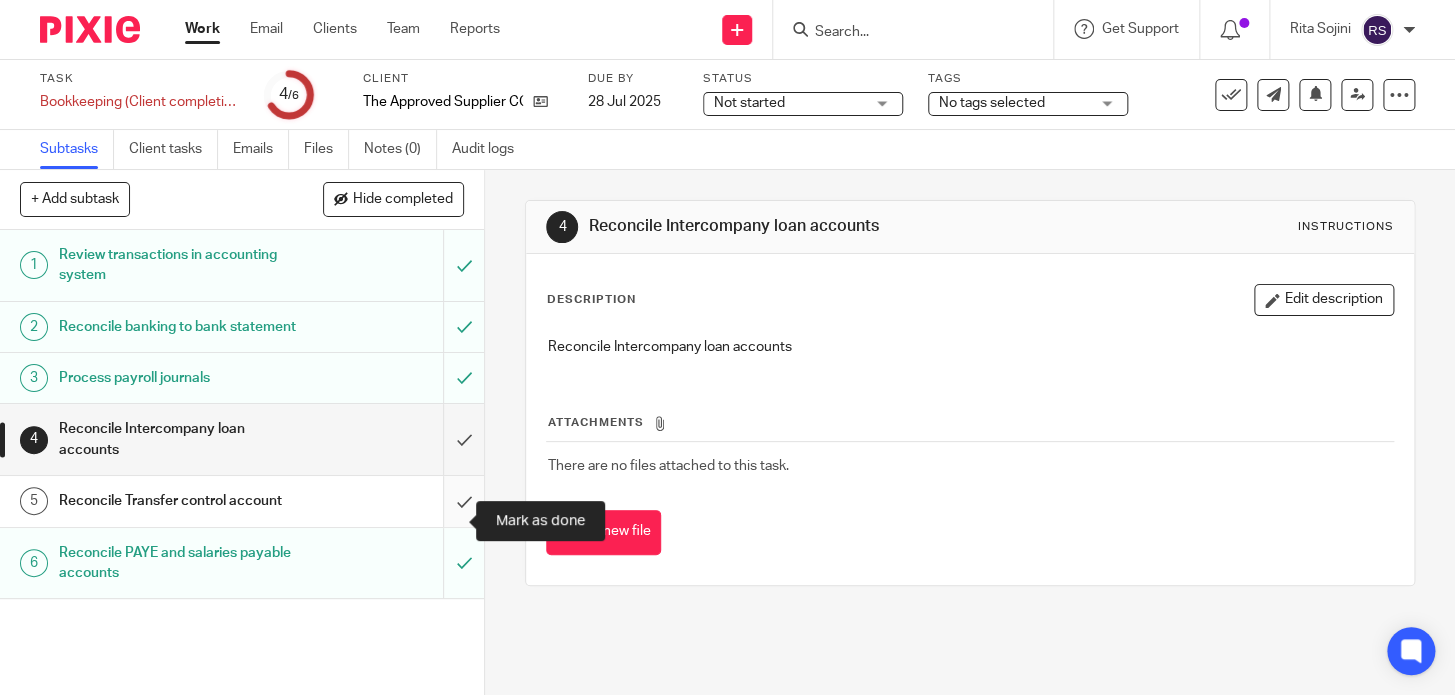 click at bounding box center [242, 501] 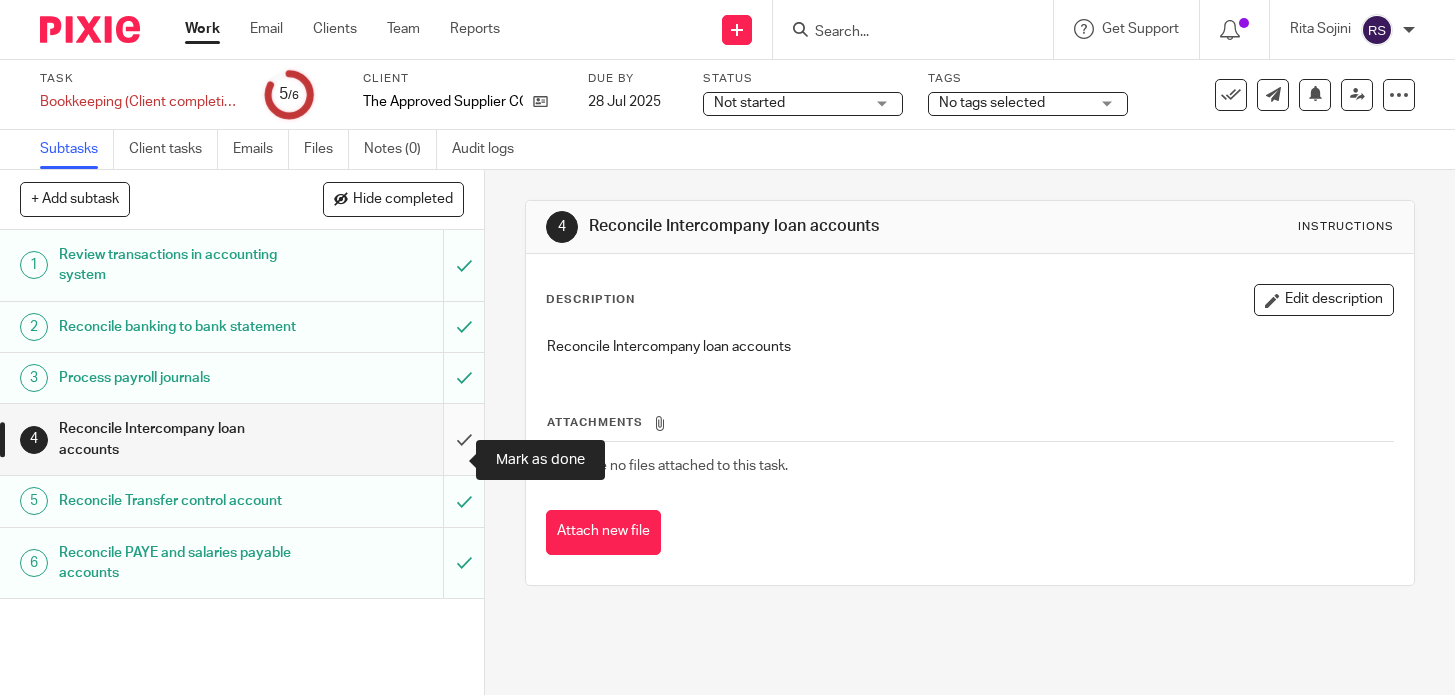 scroll, scrollTop: 0, scrollLeft: 0, axis: both 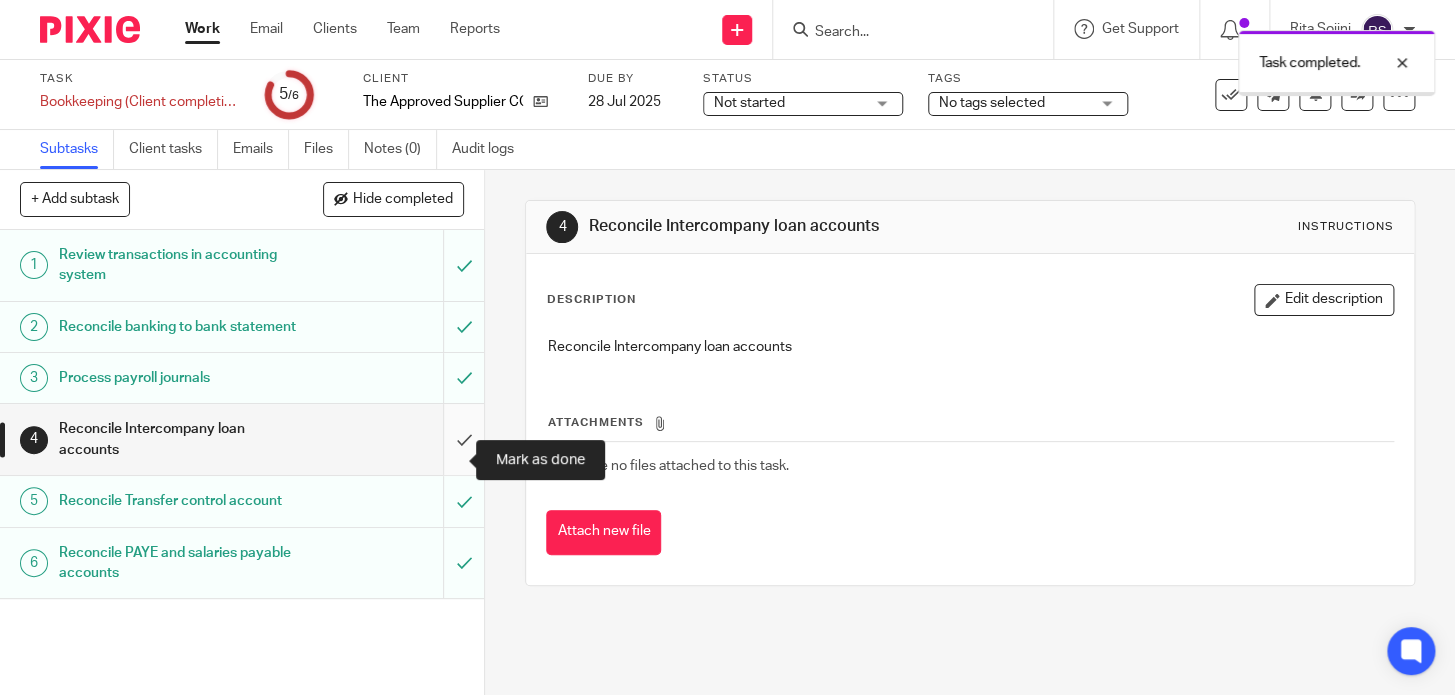 click at bounding box center (242, 439) 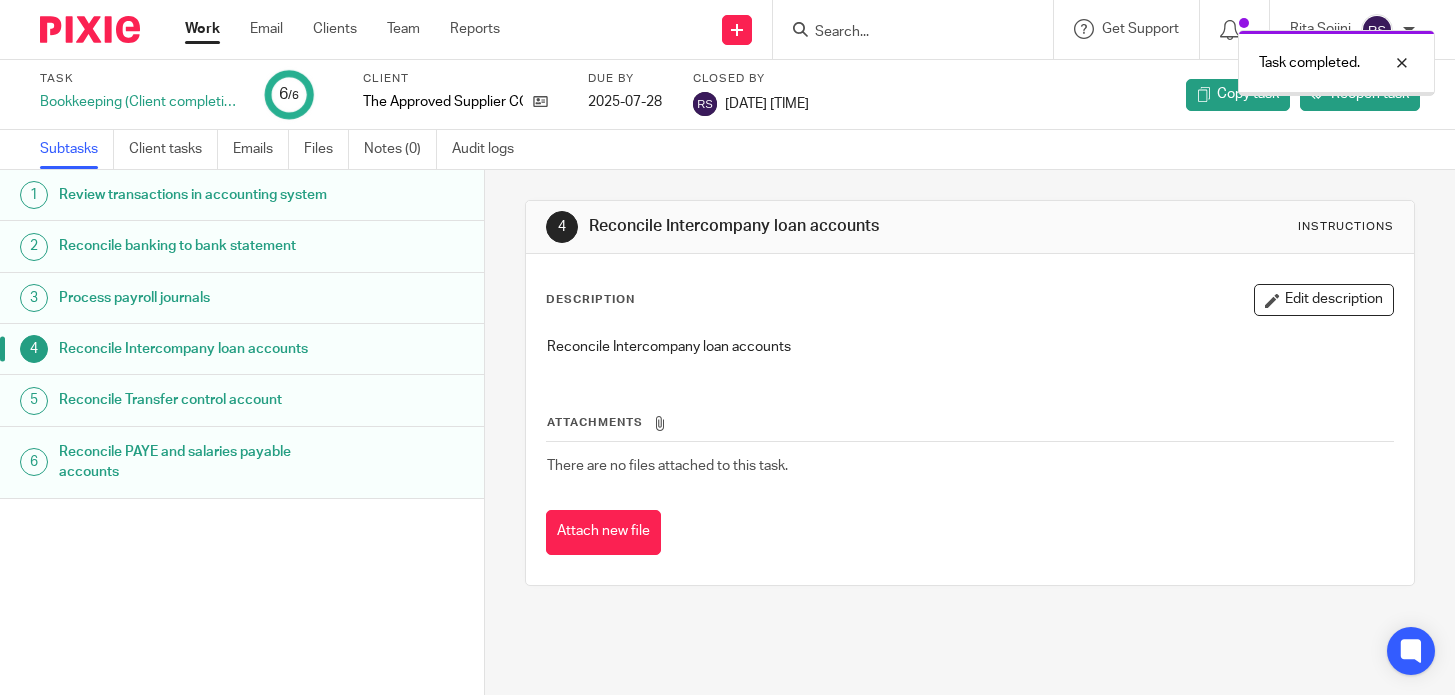 scroll, scrollTop: 0, scrollLeft: 0, axis: both 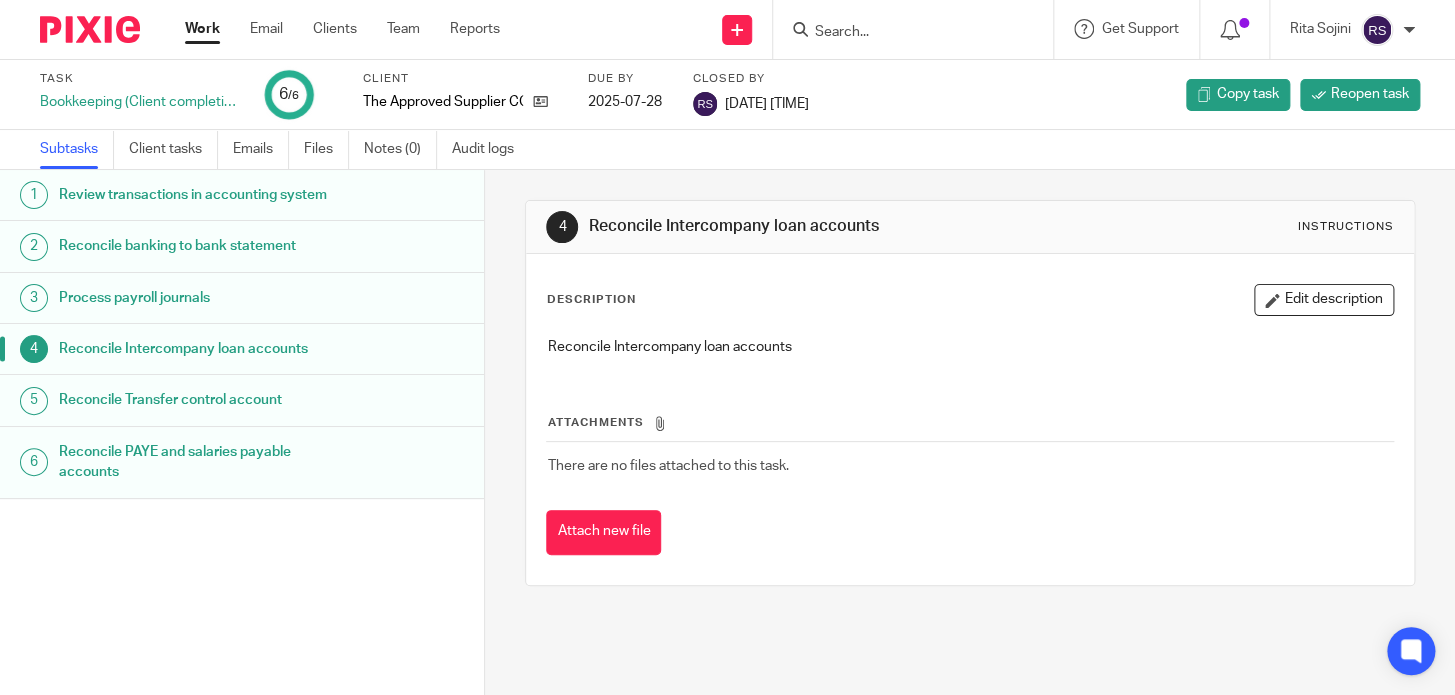 click on "Task
Bookkeeping  (Client completion)
6 /6
Client
The Approved Supplier CC
Due by
2025-07-28
Closed by
8 Aug 2025 3:14pm" at bounding box center (613, 95) 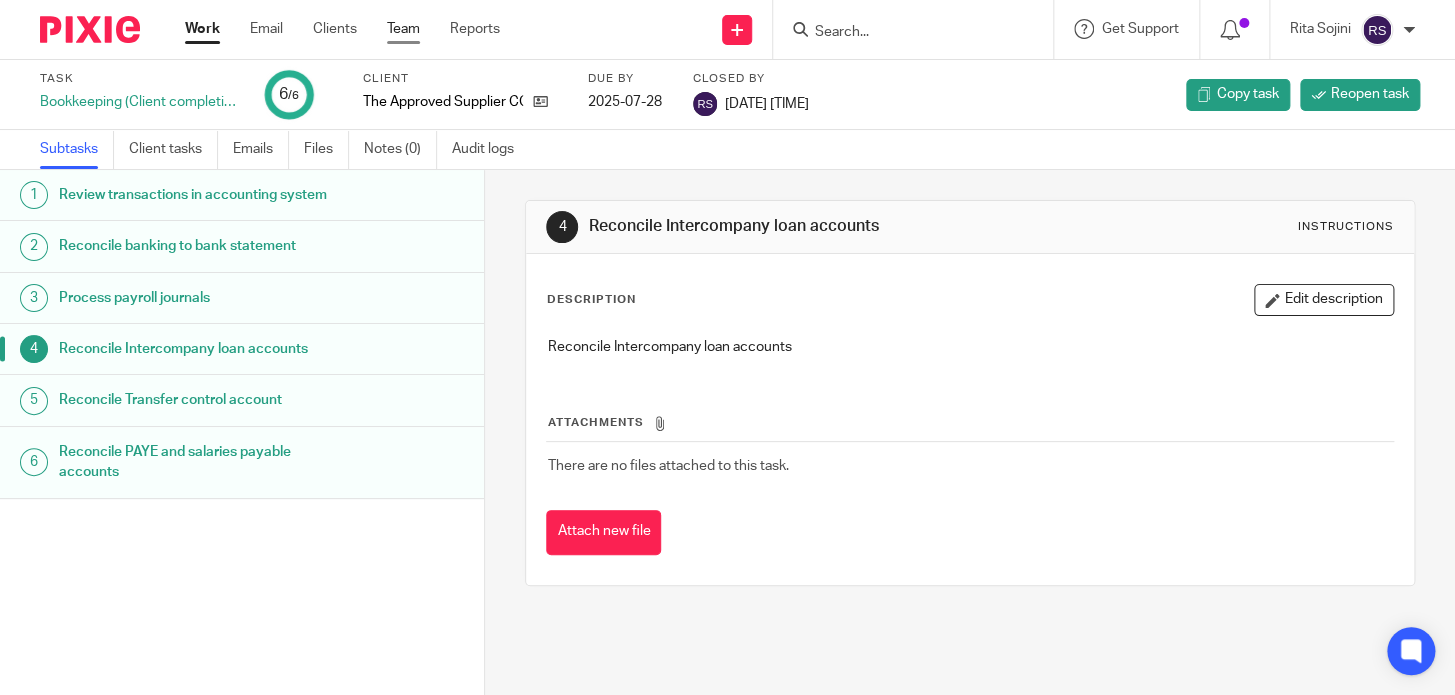 click on "Team" at bounding box center [403, 29] 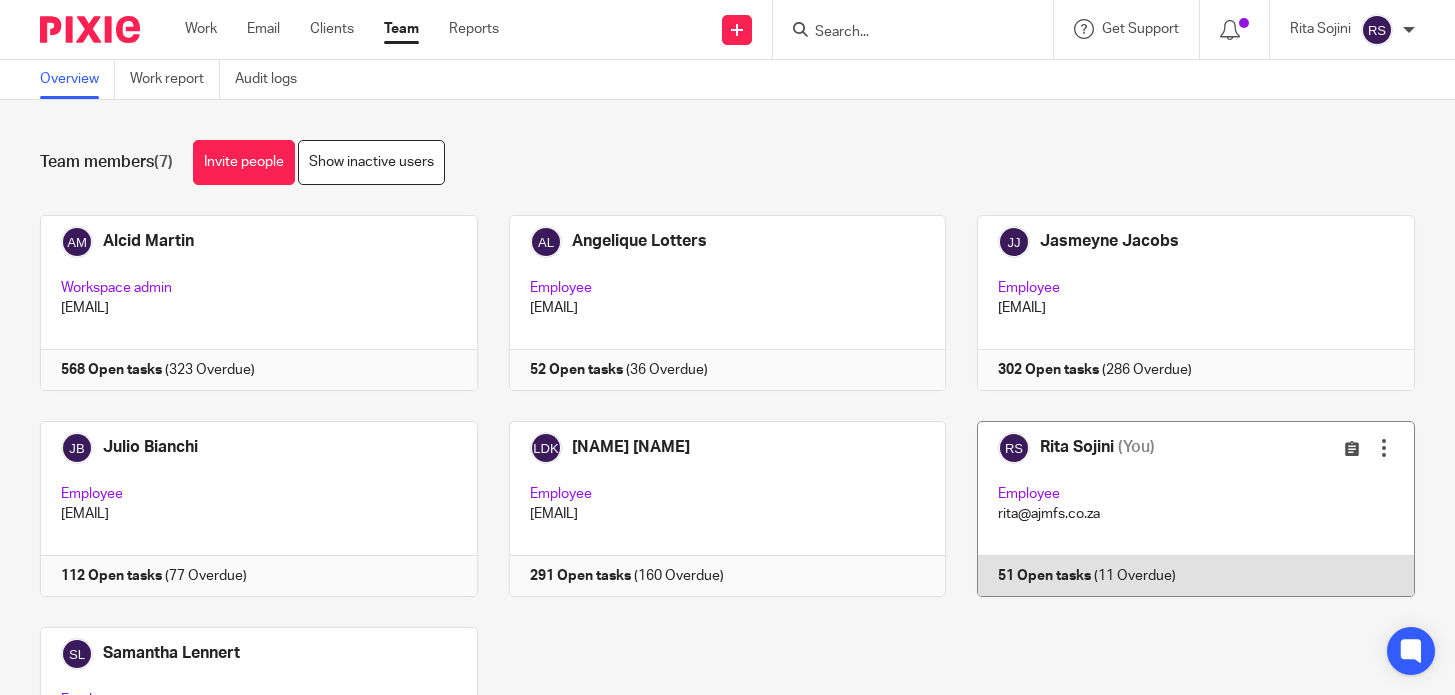 scroll, scrollTop: 0, scrollLeft: 0, axis: both 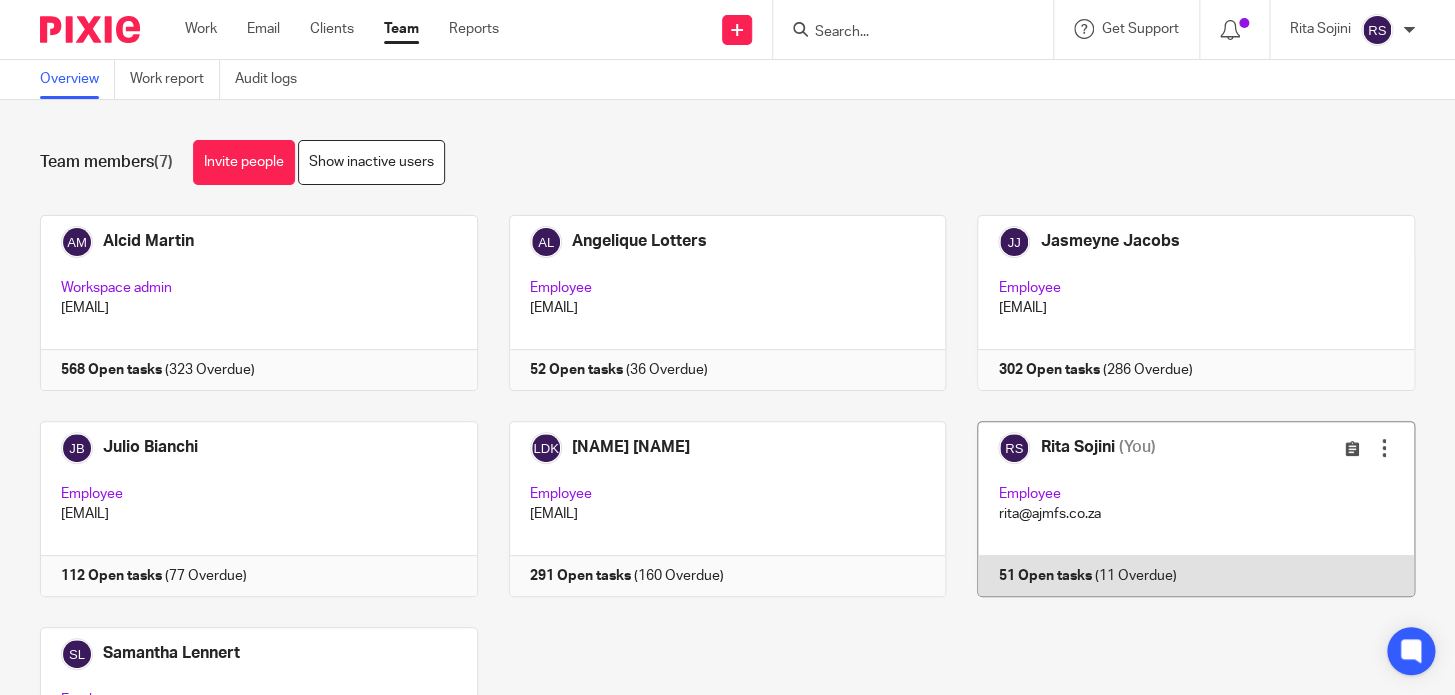 click at bounding box center (1180, 509) 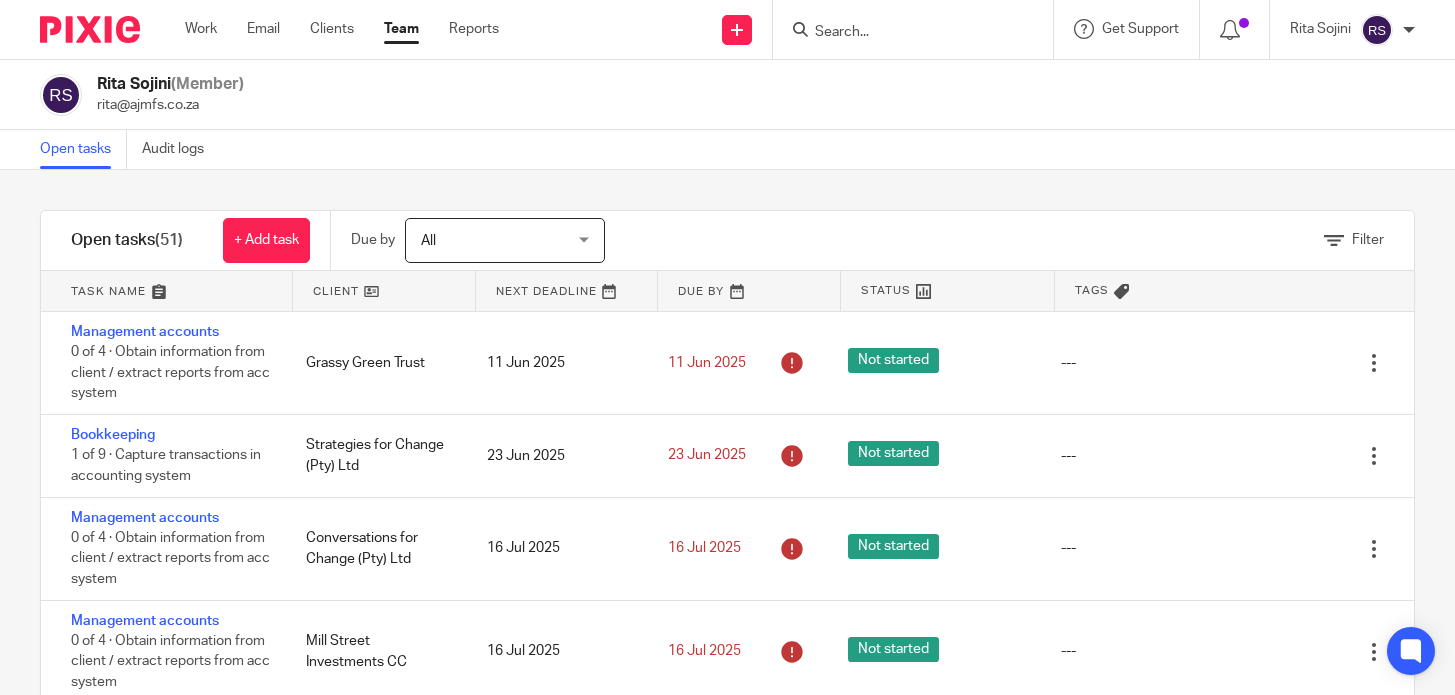 scroll, scrollTop: 0, scrollLeft: 0, axis: both 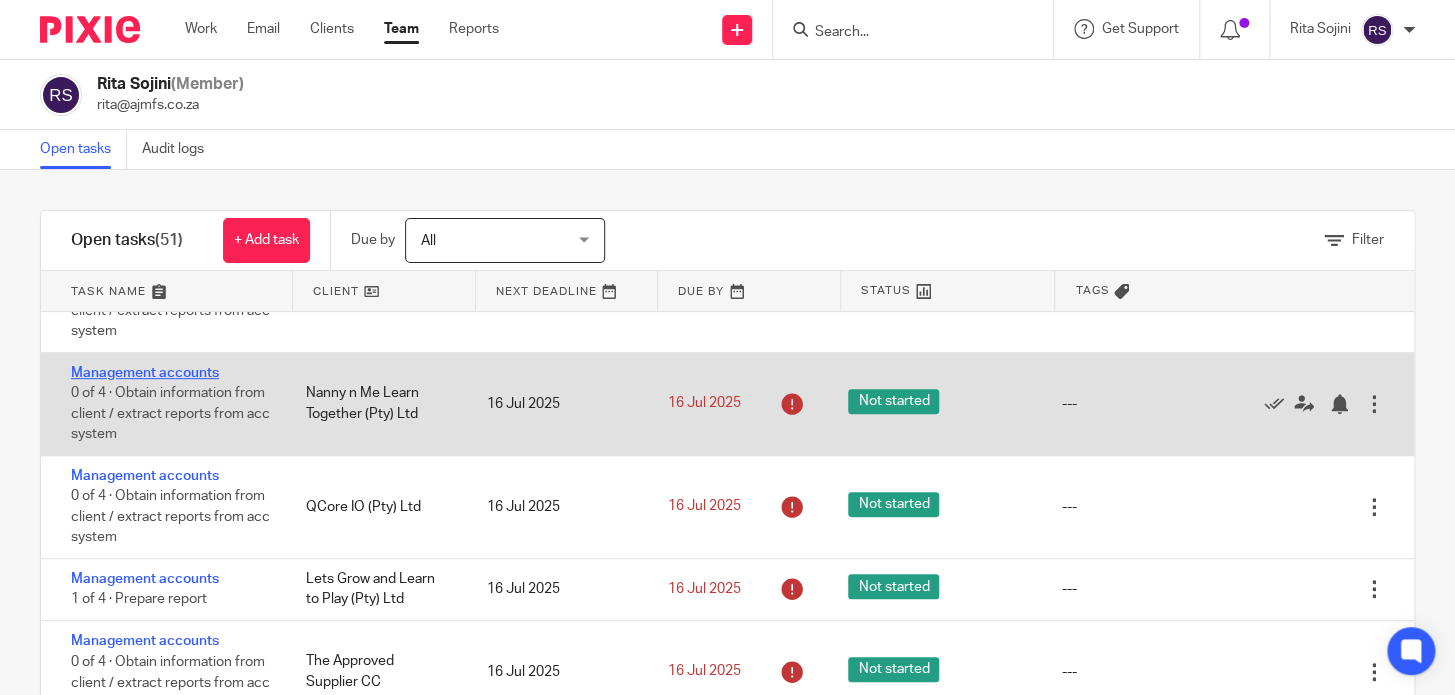 click on "Management accounts" at bounding box center [145, 373] 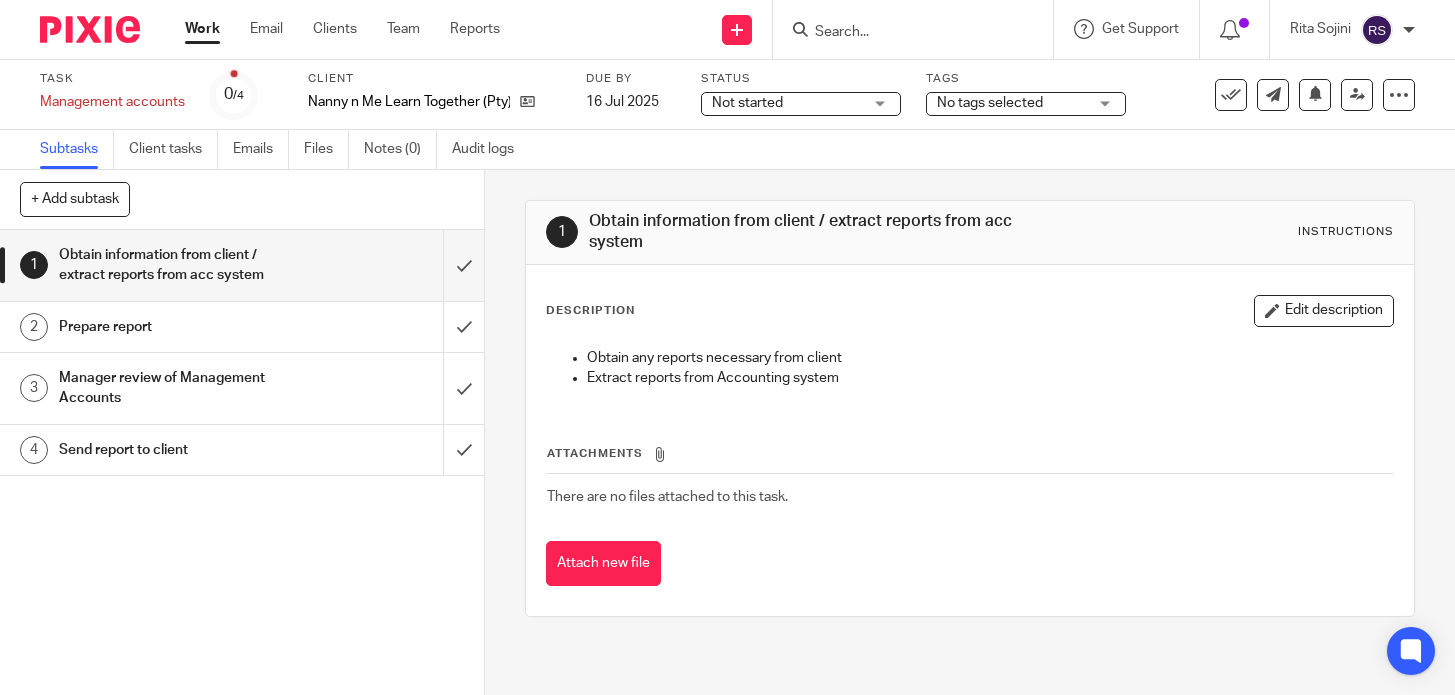 scroll, scrollTop: 0, scrollLeft: 0, axis: both 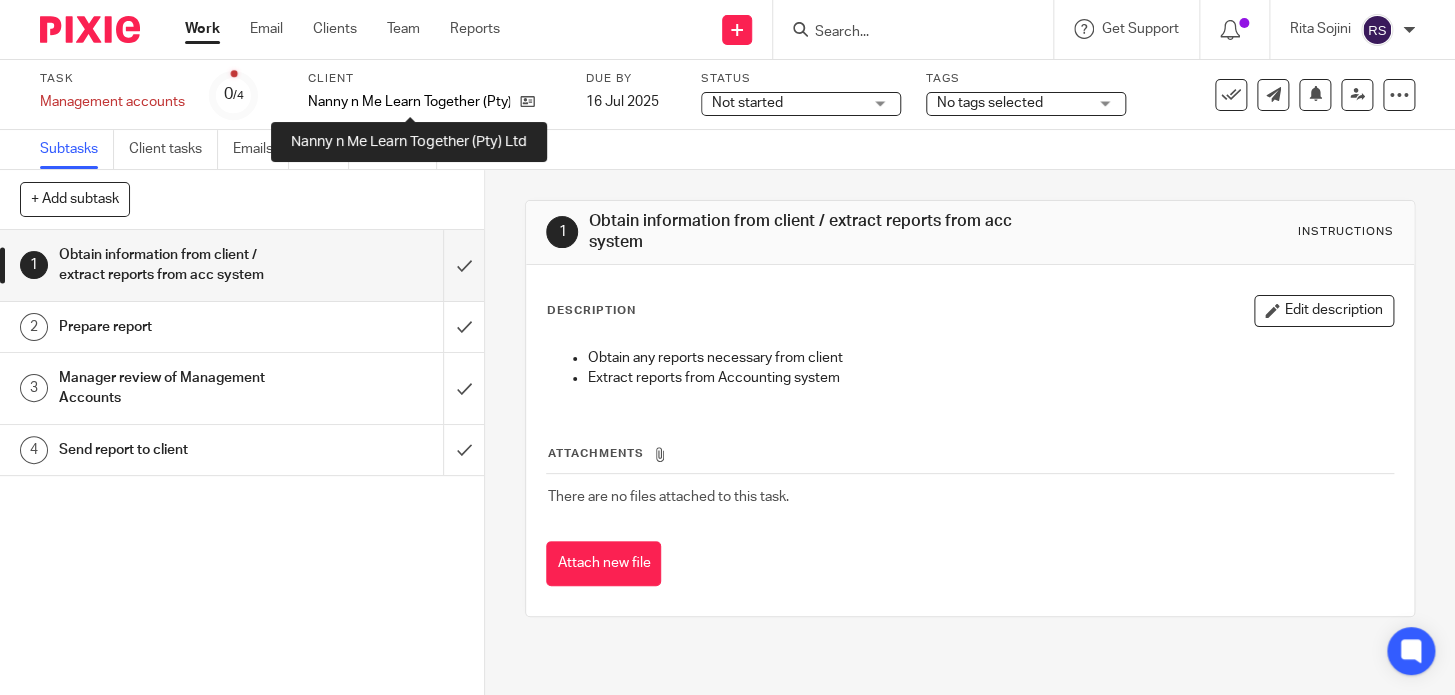 click on "Nanny n Me Learn Together (Pty) Ltd" at bounding box center (409, 102) 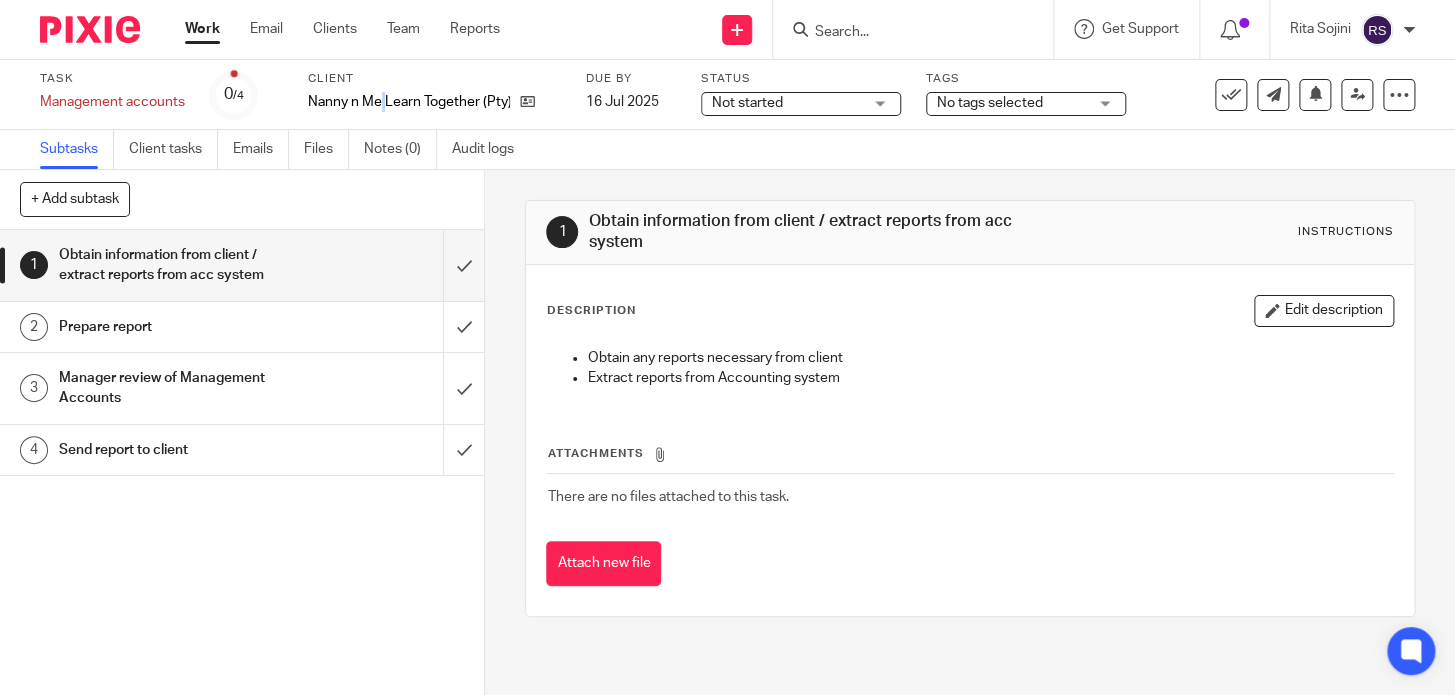 click on "Nanny n Me Learn Together (Pty) Ltd" at bounding box center (409, 102) 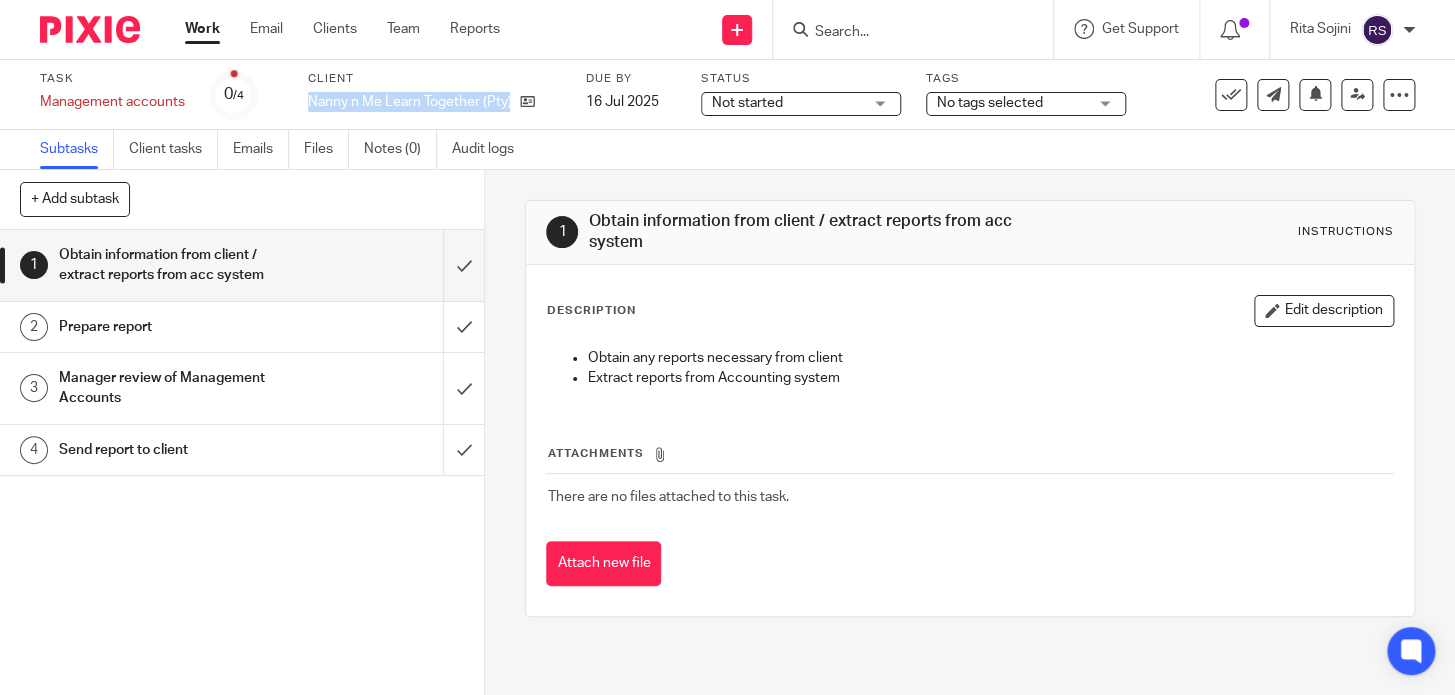 click on "Nanny n Me Learn Together (Pty) Ltd" at bounding box center (409, 102) 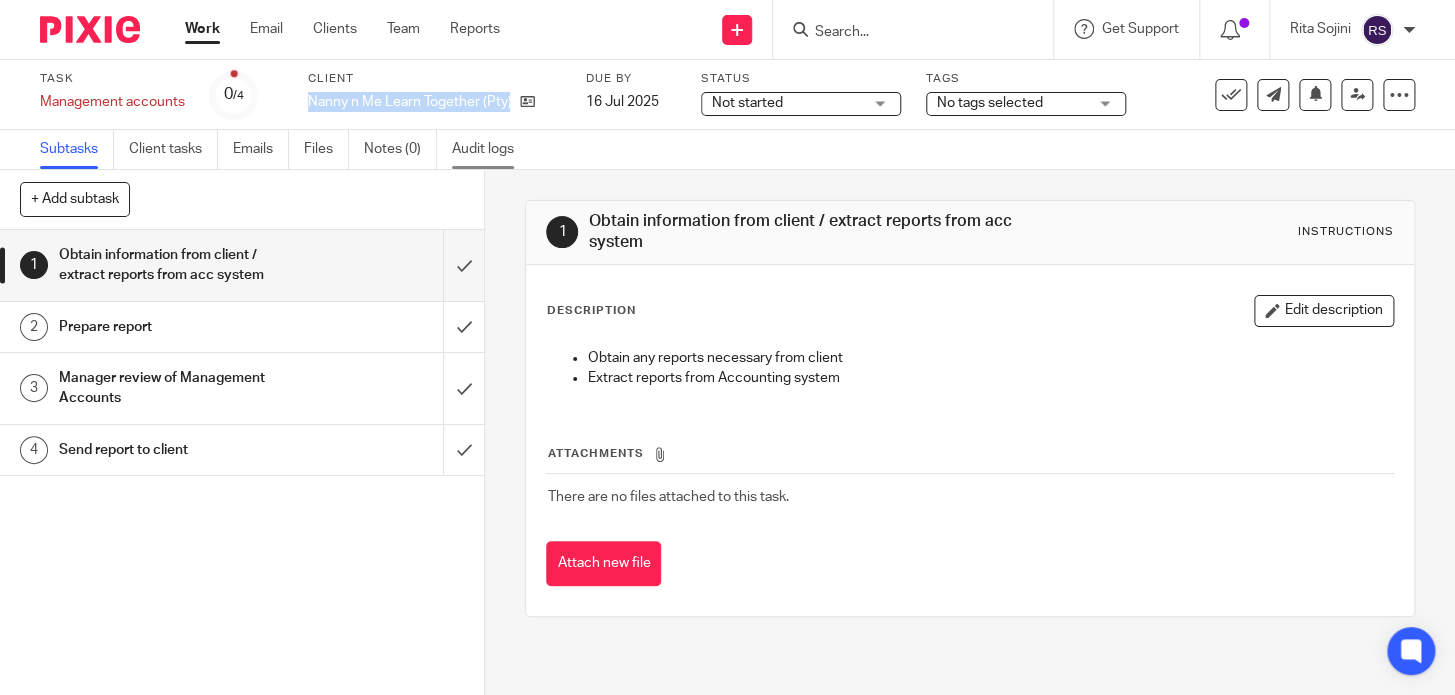 copy on "Nanny n Me Learn Together (Pty) Ltd" 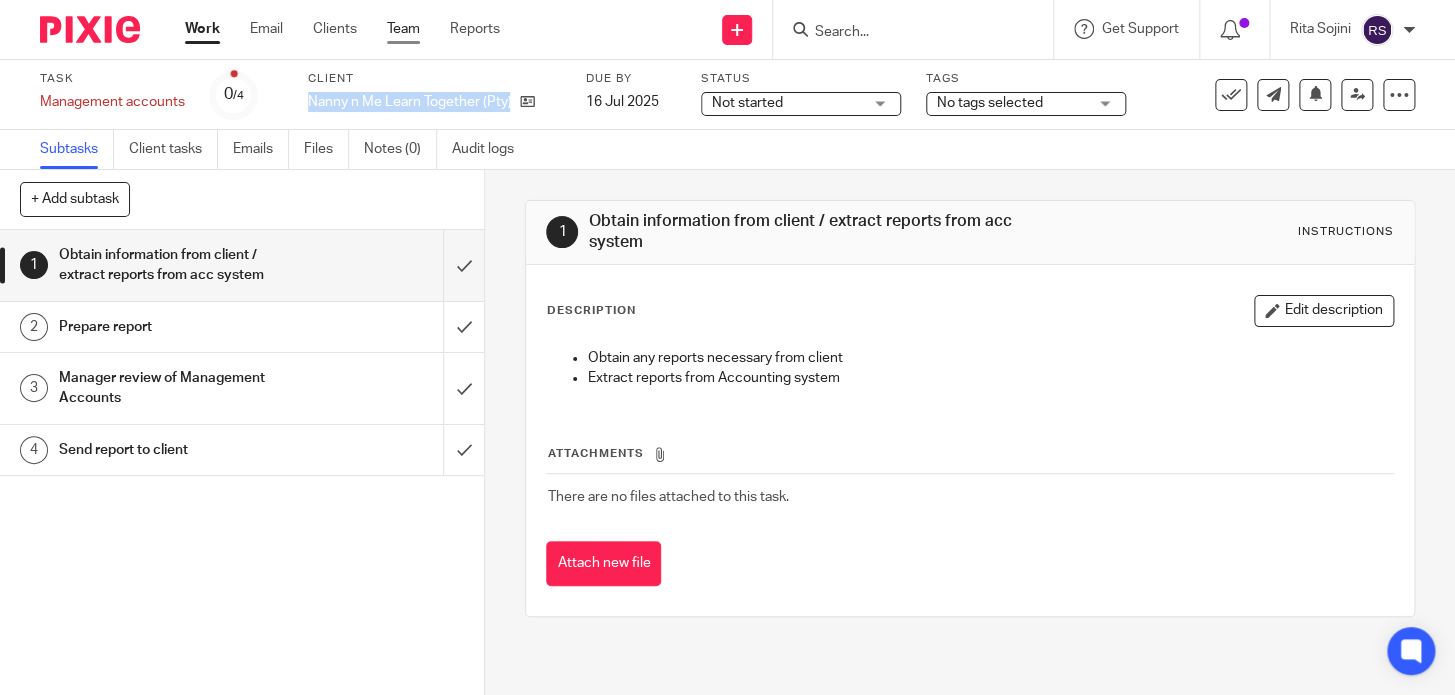 click on "Team" at bounding box center (403, 29) 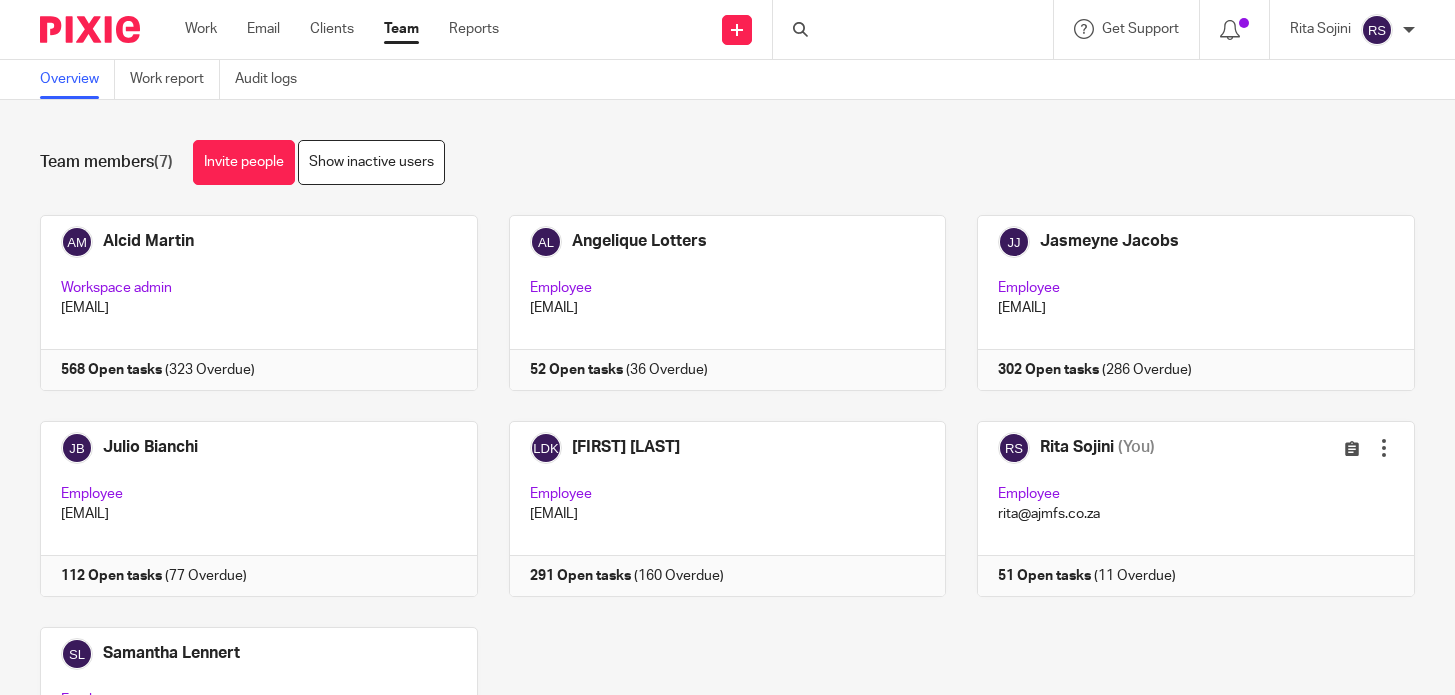 scroll, scrollTop: 0, scrollLeft: 0, axis: both 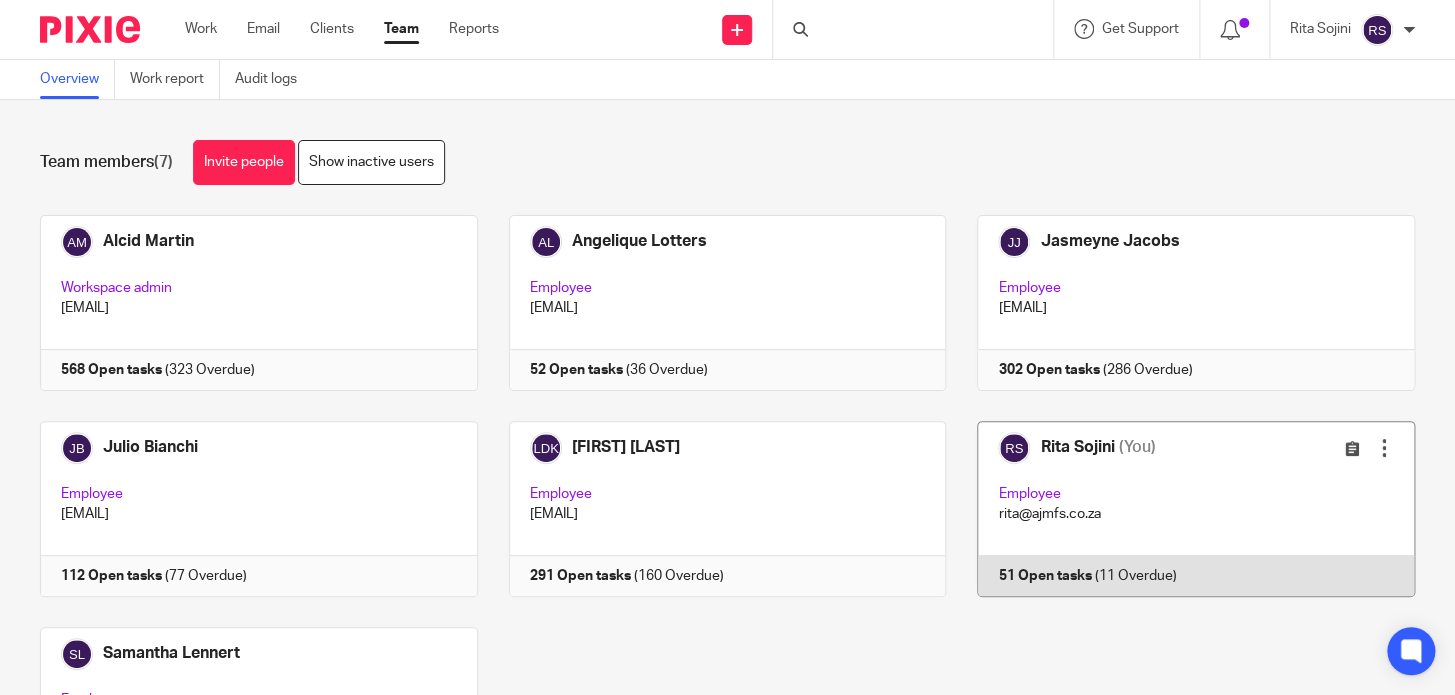 click at bounding box center [1180, 509] 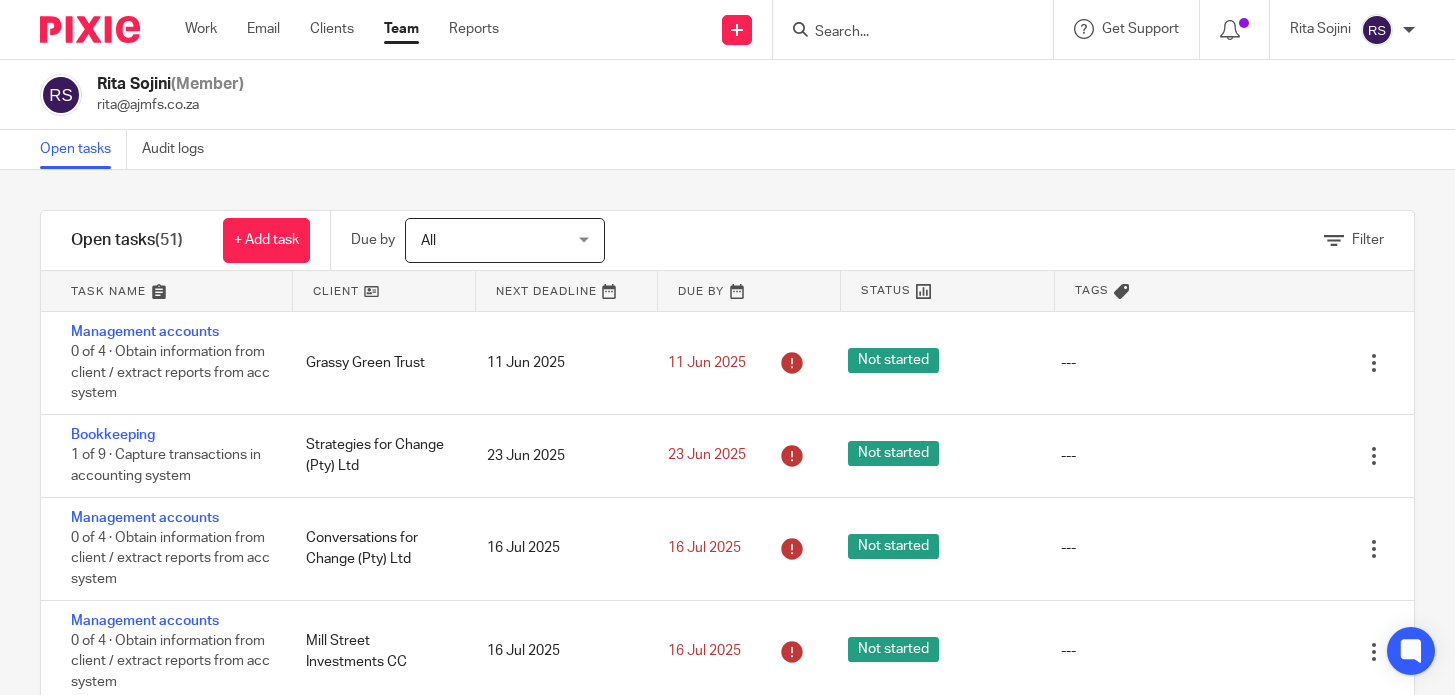 scroll, scrollTop: 0, scrollLeft: 0, axis: both 